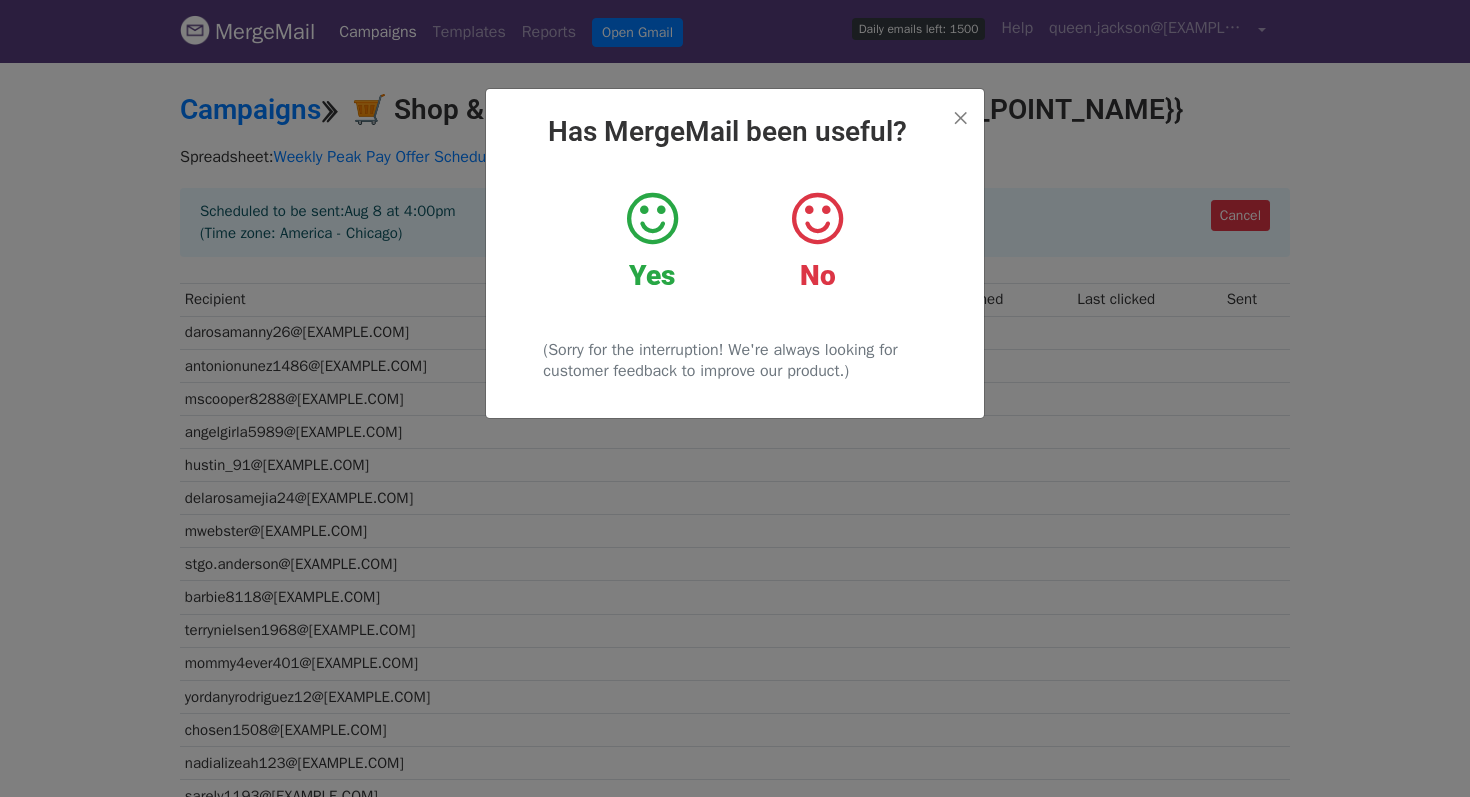 scroll, scrollTop: 0, scrollLeft: 0, axis: both 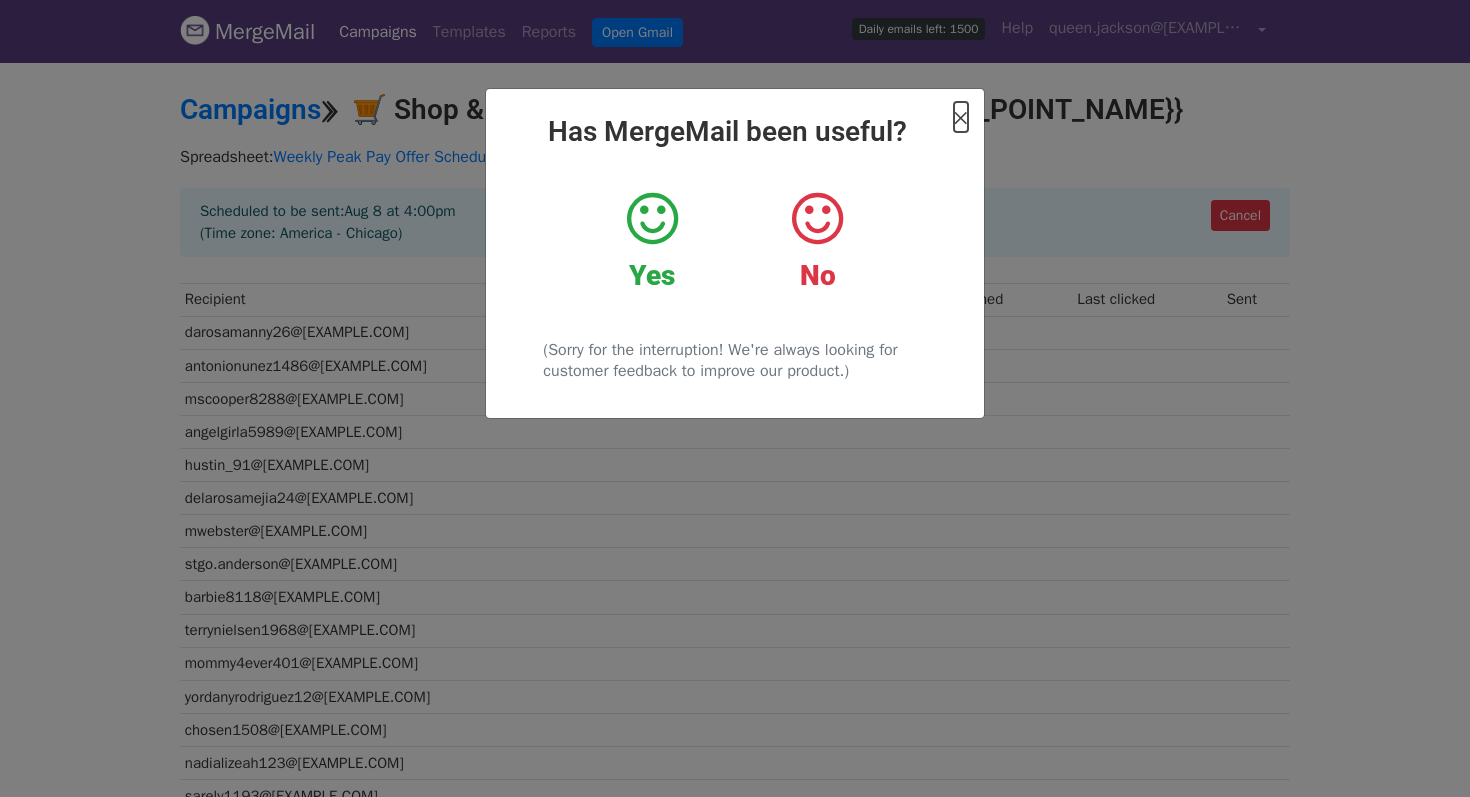 click on "×" at bounding box center [961, 117] 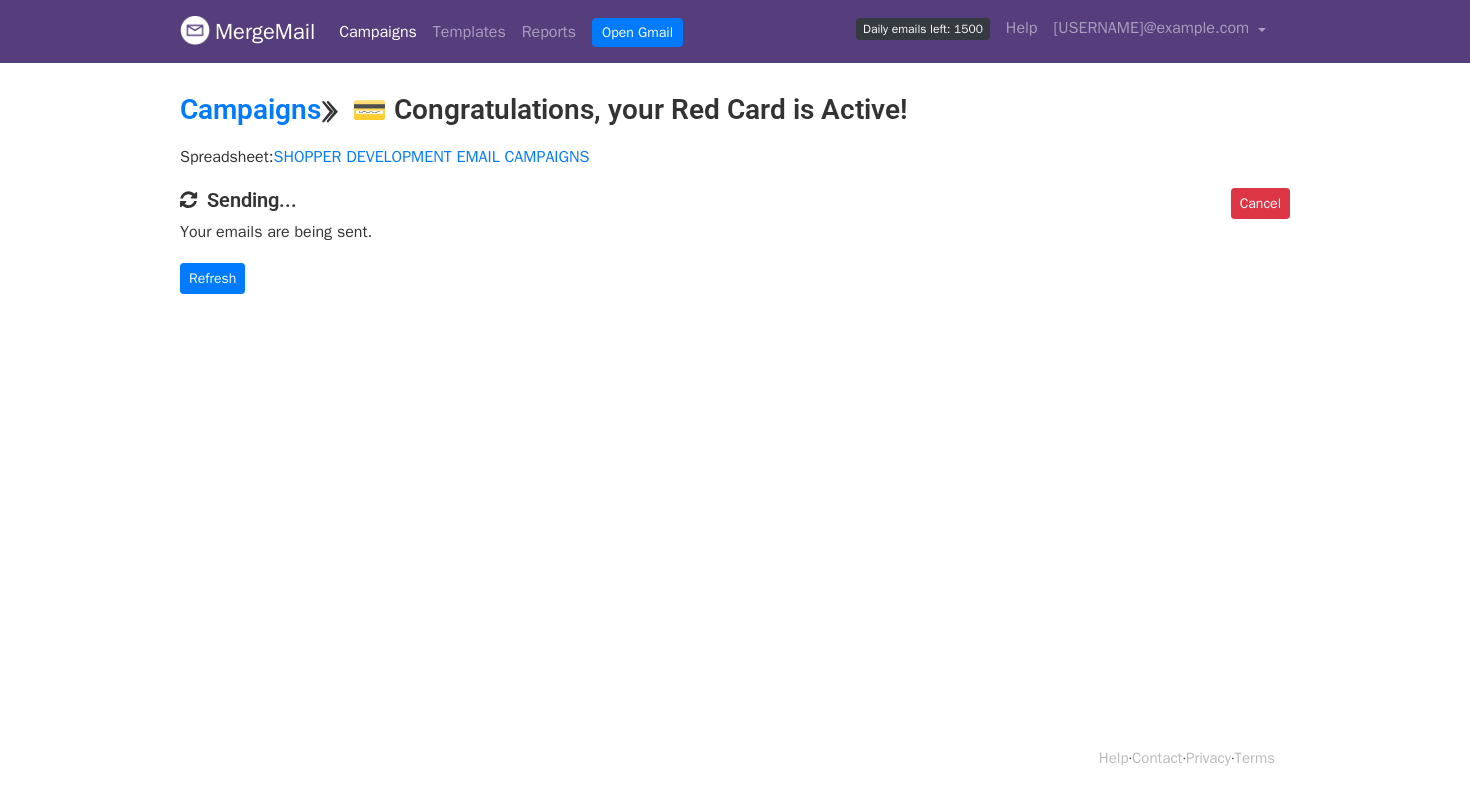 scroll, scrollTop: 0, scrollLeft: 0, axis: both 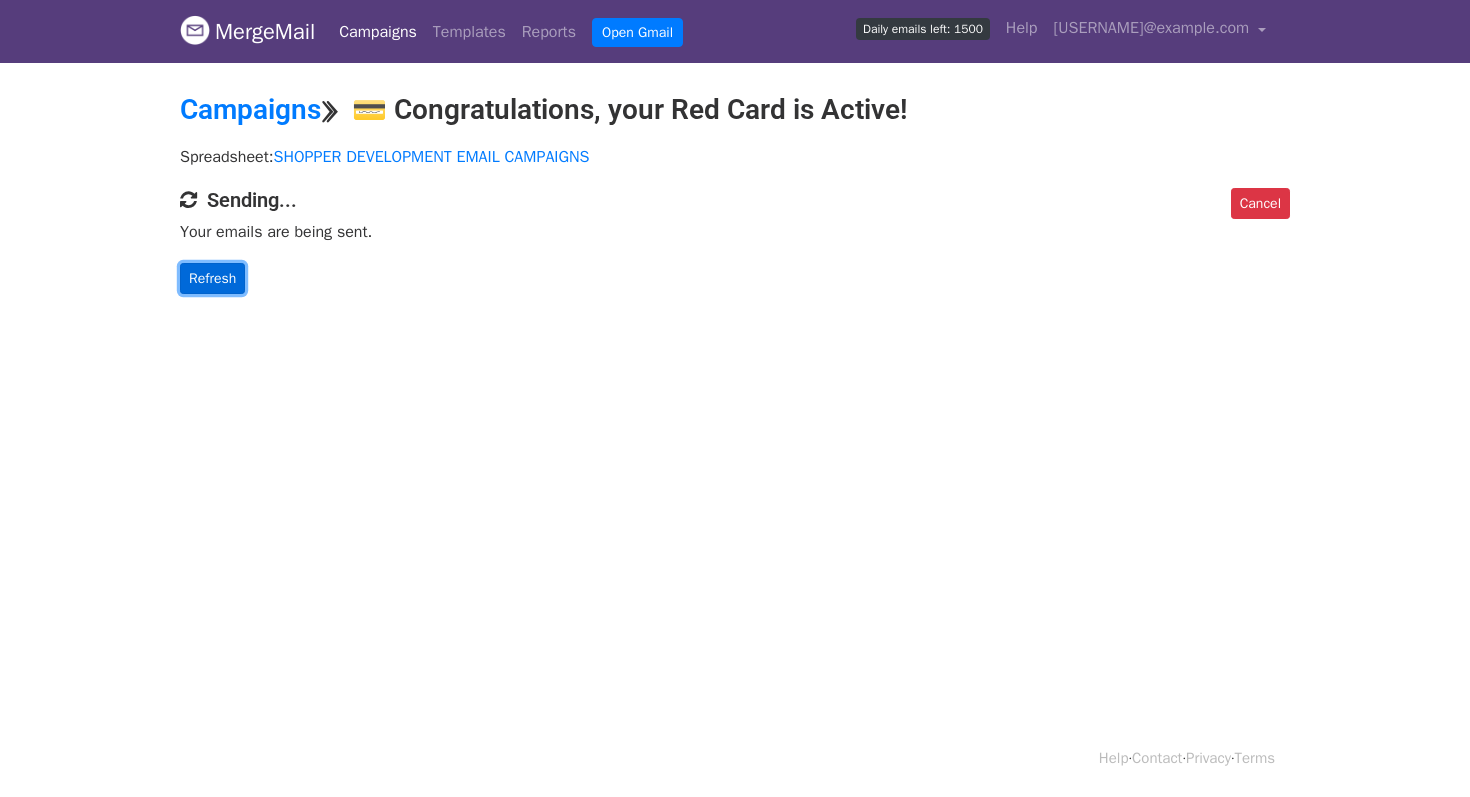 click on "Refresh" at bounding box center [212, 278] 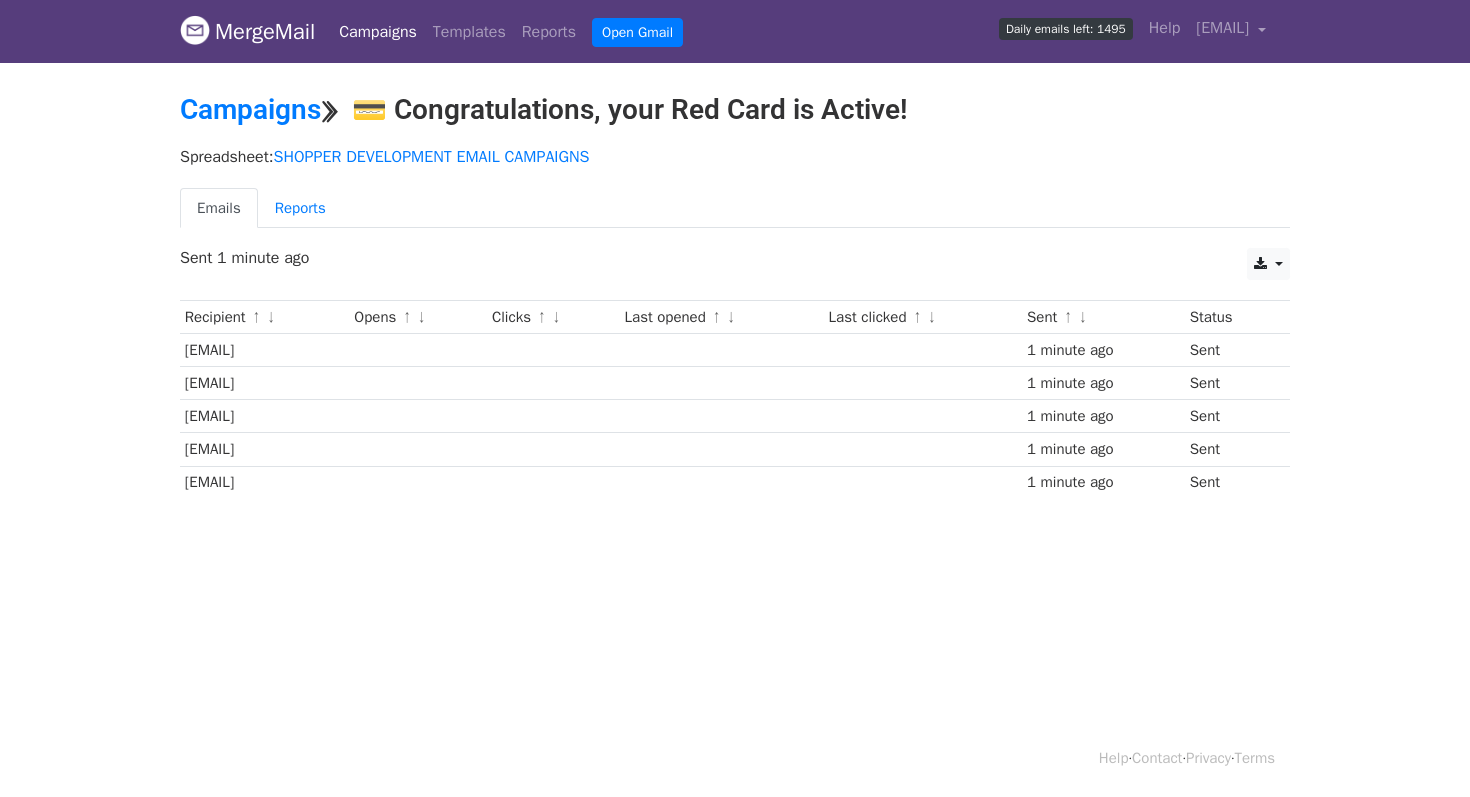 scroll, scrollTop: 0, scrollLeft: 0, axis: both 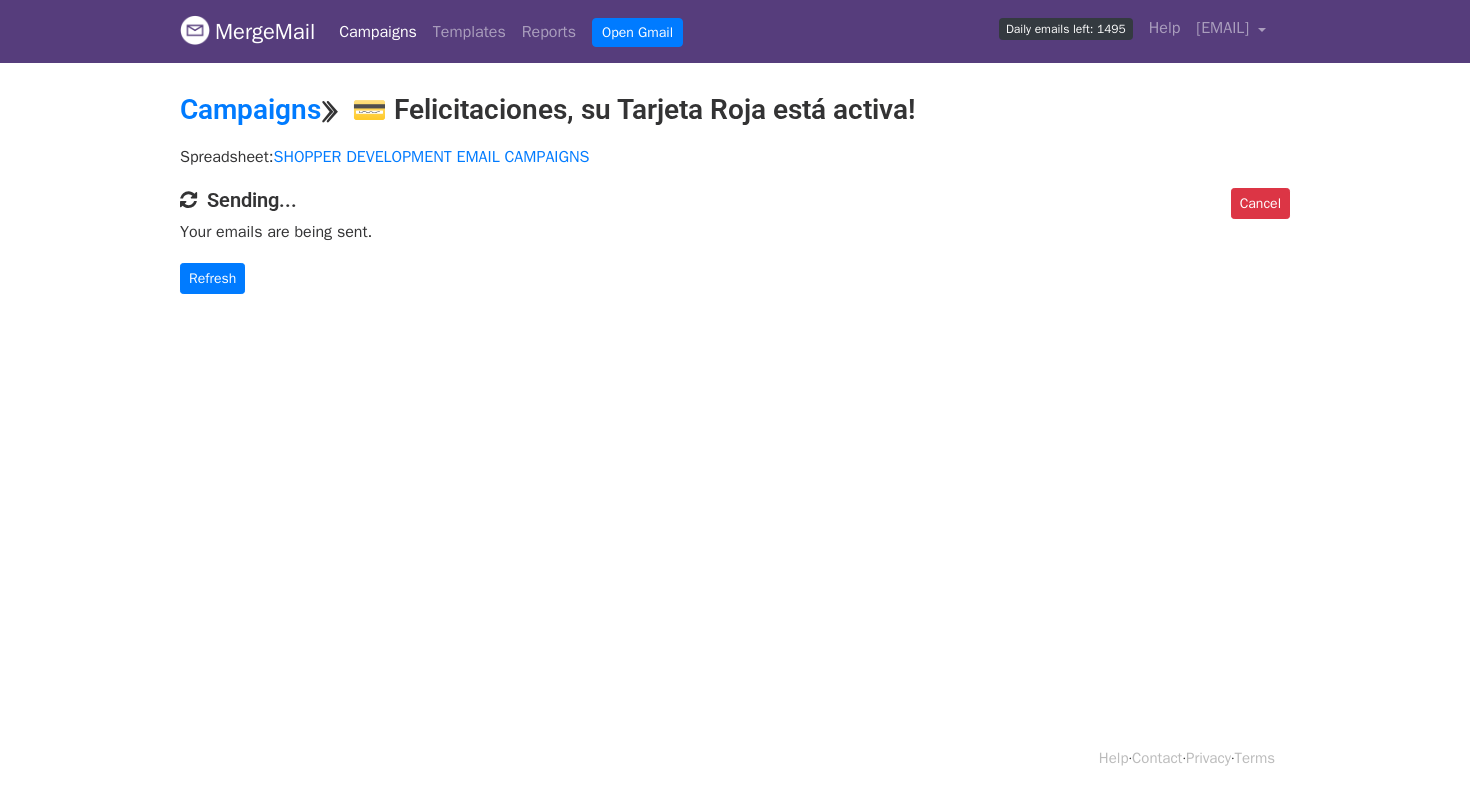 click on "MergeMail
Campaigns
Templates
Reports
Open Gmail
Daily emails left: 1495
Help
queen.jackson@doordash.com
Account
Unsubscribes
Integrations
Delivery Integrations
Notification Settings
Sign out
New Features
You're all caught up!
Scheduled Campaigns
Schedule your emails to be sent later.
Read more
Account Reports
View reports across all of your campaigns to find highly-engaged recipients and to see which templates and campaigns have the most clicks and opens.
Read more
View my reports
Template Editor
Create beautiful emails using our powerful template editor.
Read more
View my templates
Campaigns
⟫
💳 Felicitaciones, su Tarjeta Roja está activa!
Spreadsheet:
SHOPPER DEVELOPMENT EMAIL CAMPAIGNS
Cancel
Sending...
Your emails are being sent." at bounding box center (735, 187) 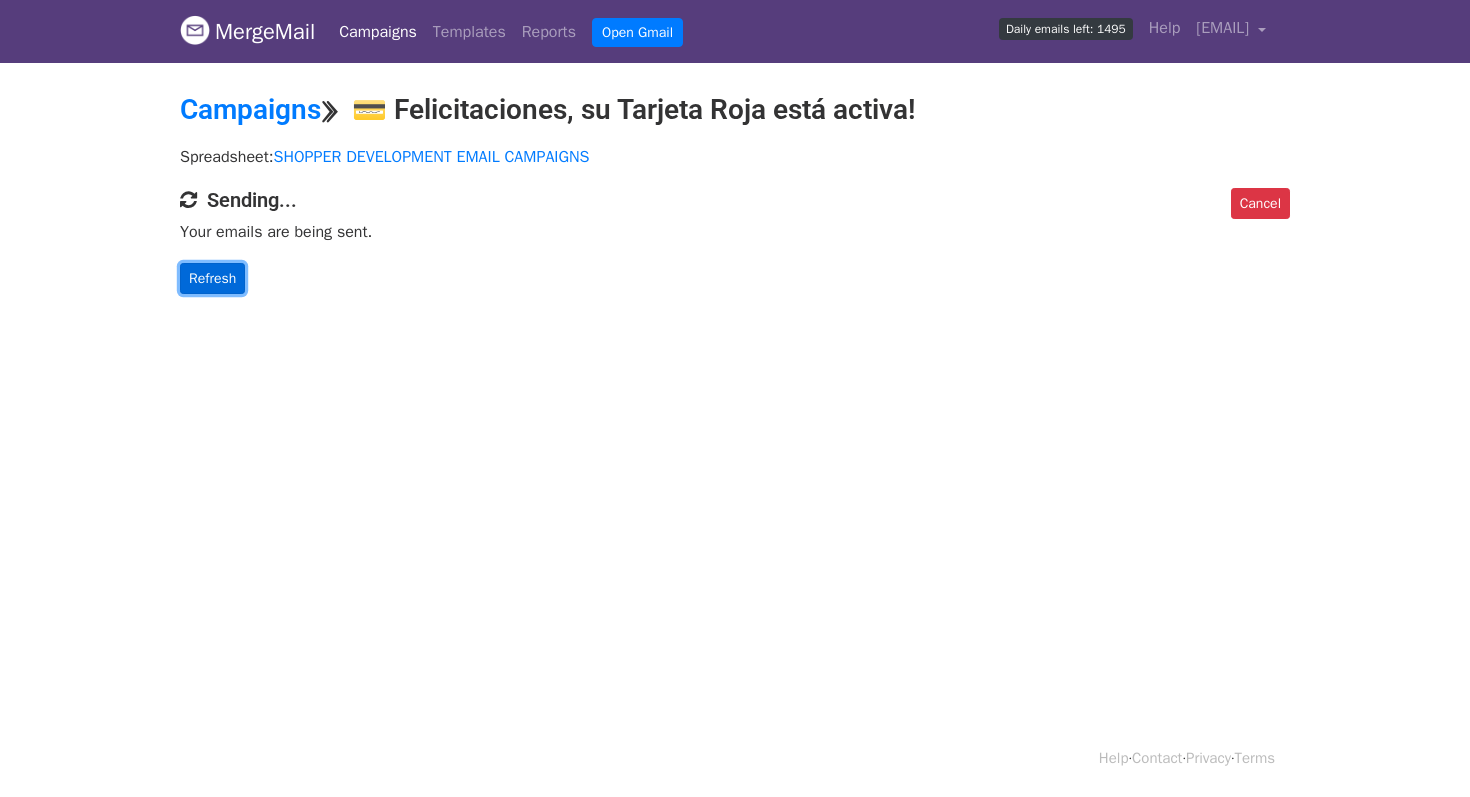 click on "Refresh" at bounding box center (212, 278) 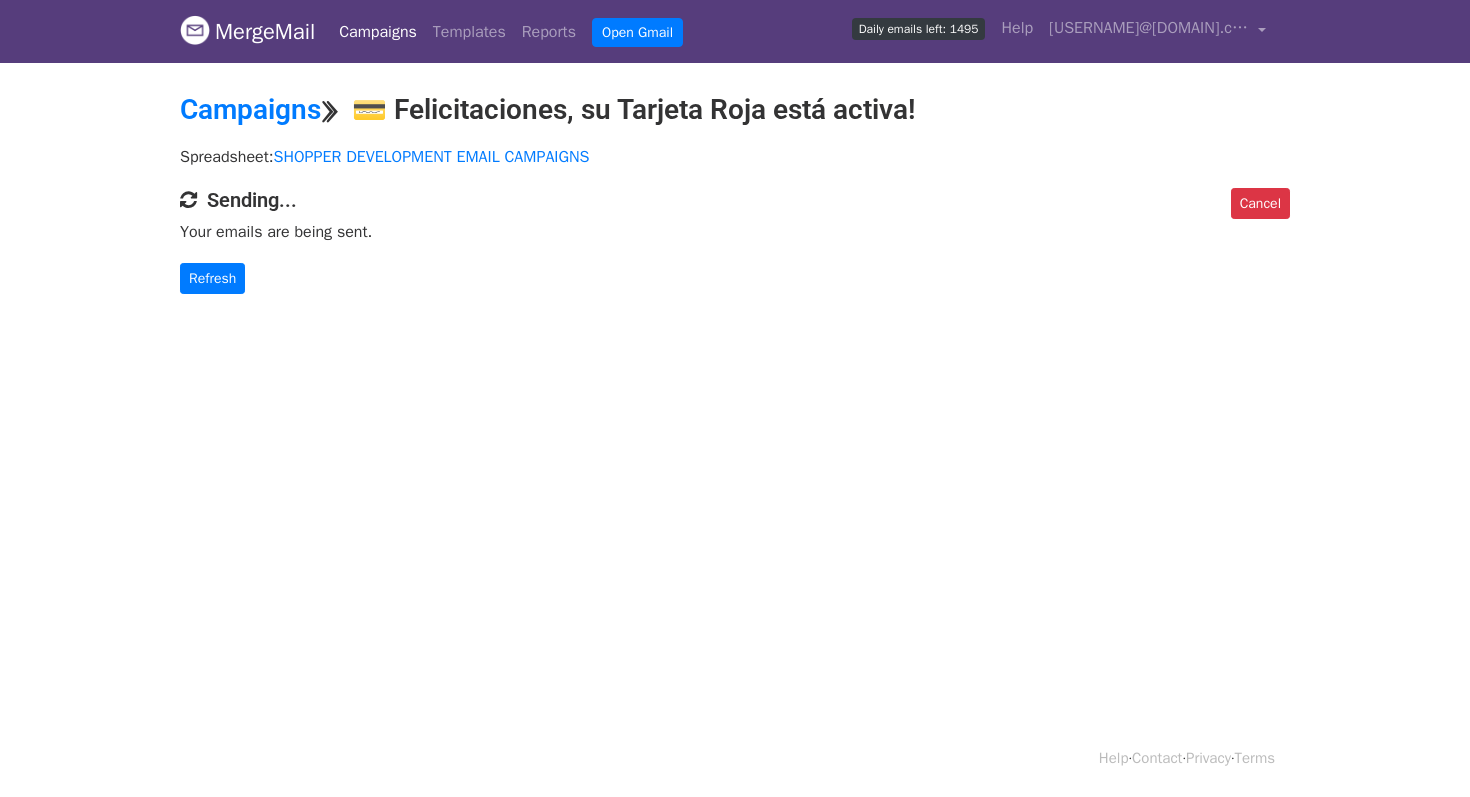 scroll, scrollTop: 0, scrollLeft: 0, axis: both 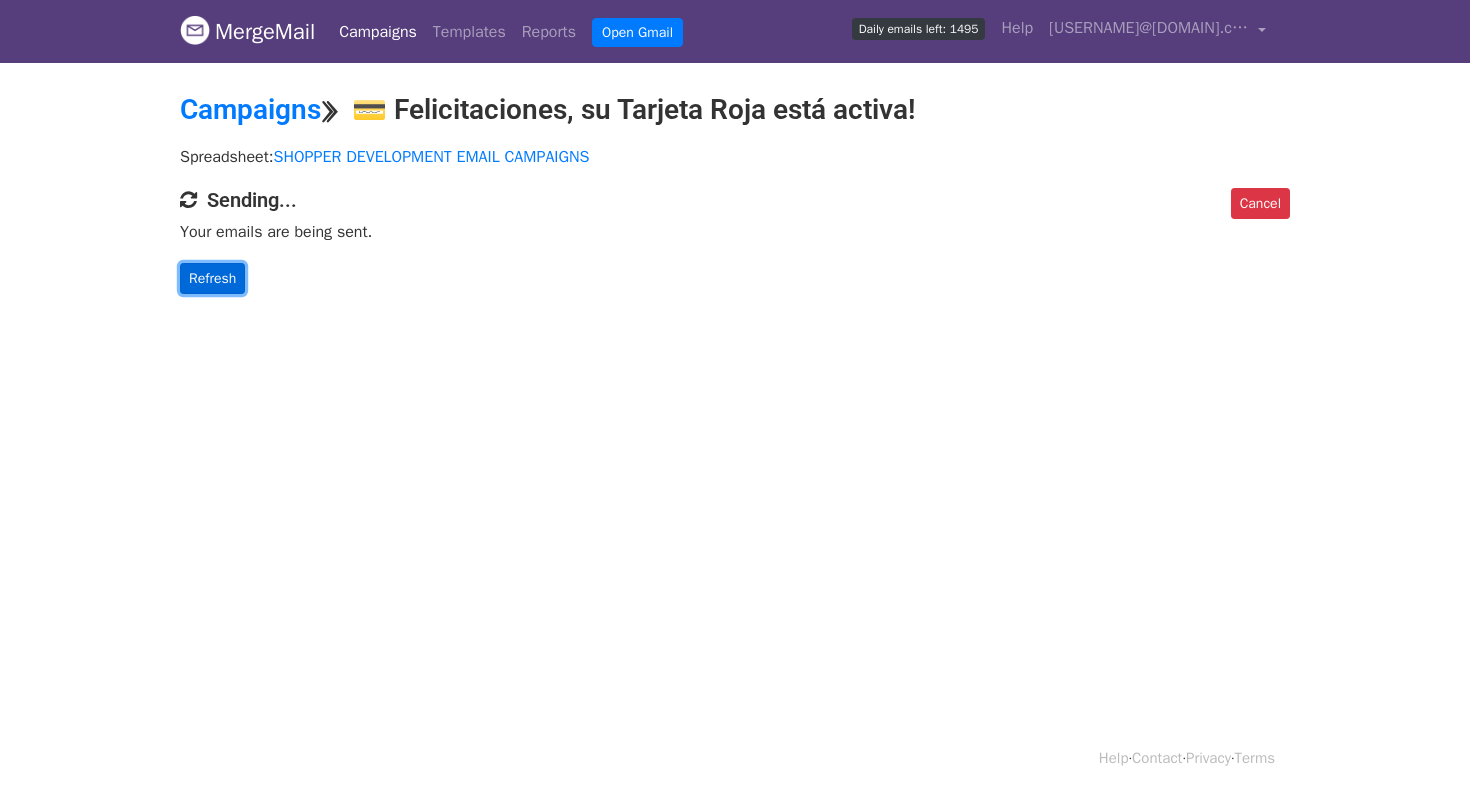 click on "Refresh" at bounding box center (212, 278) 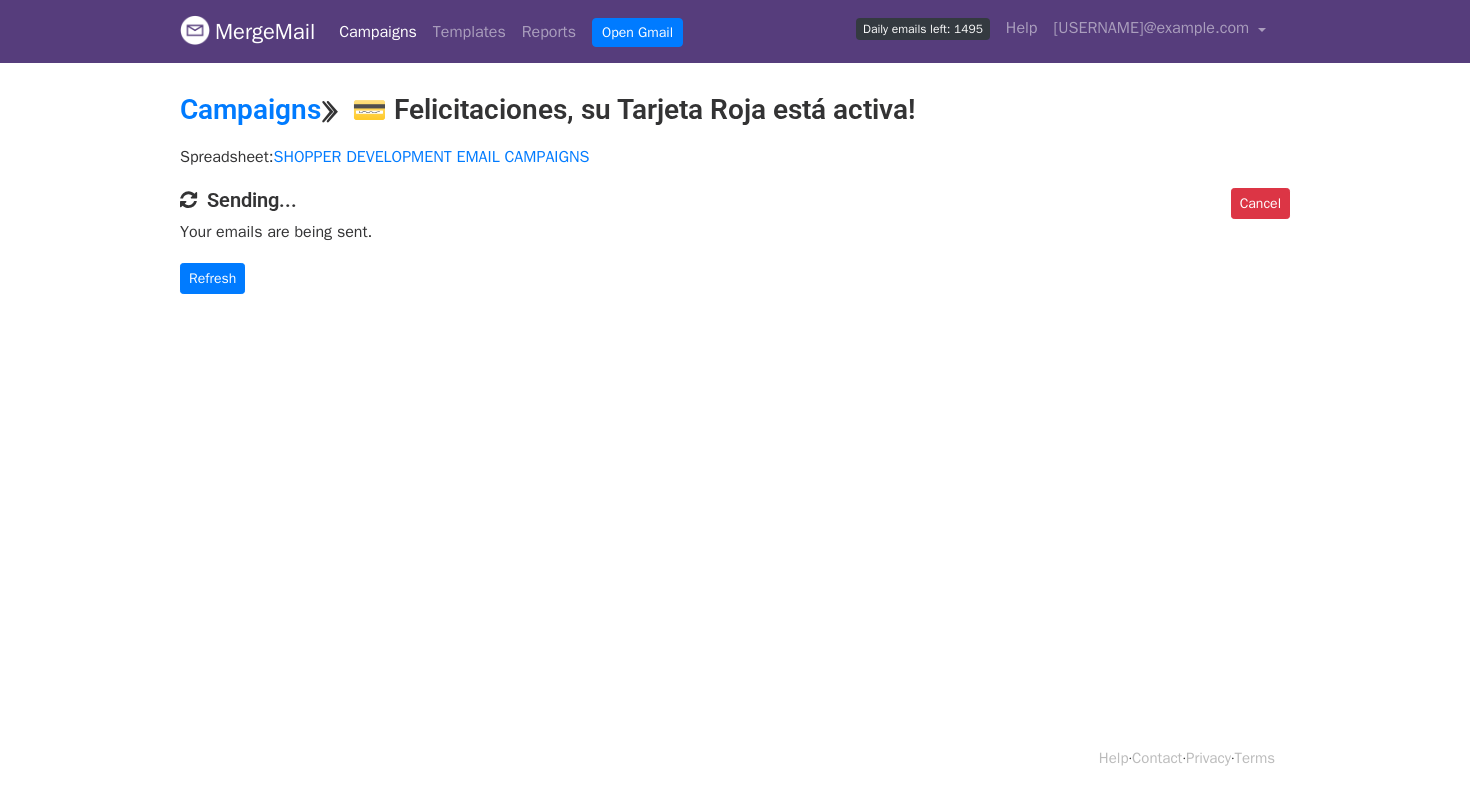 scroll, scrollTop: 0, scrollLeft: 0, axis: both 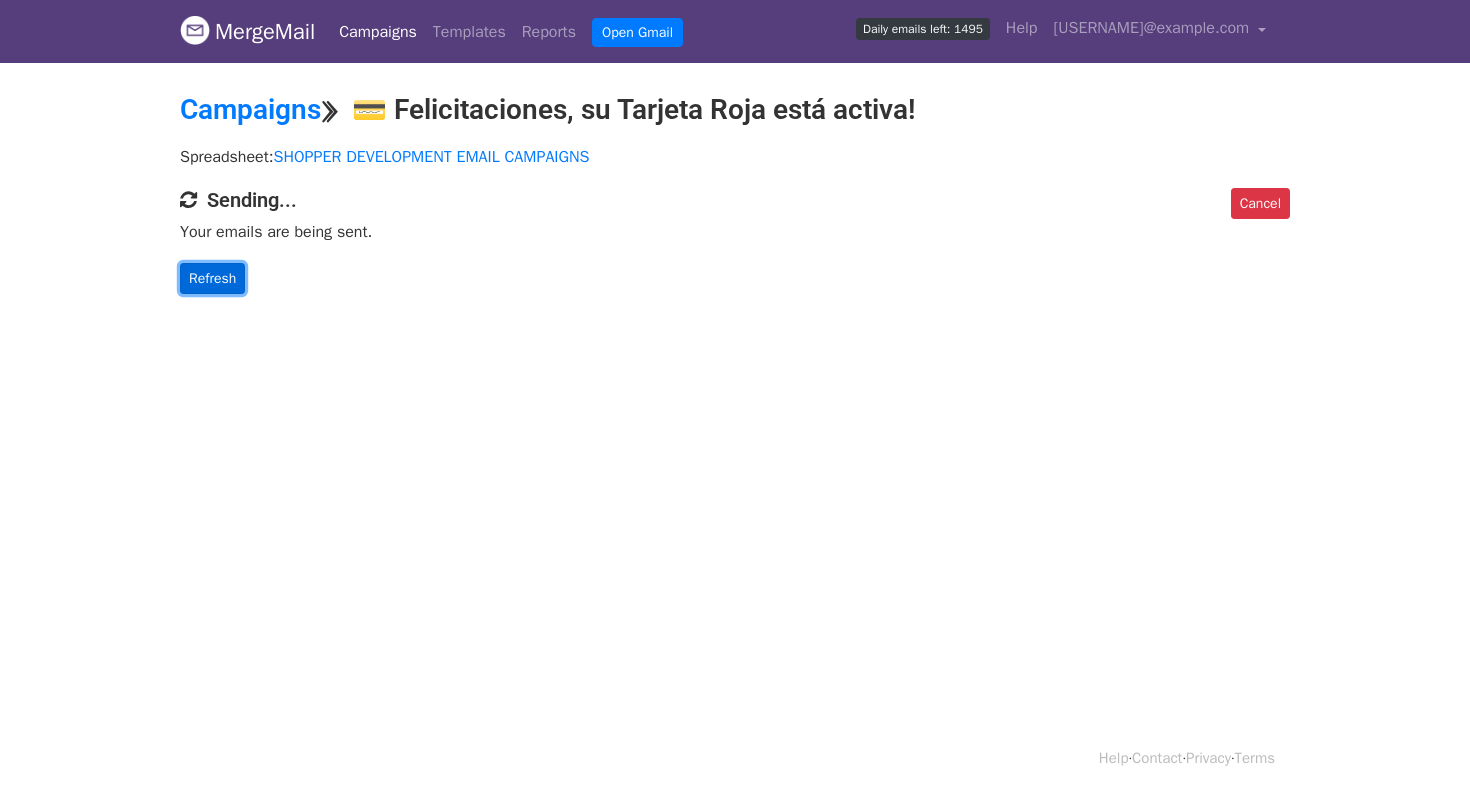 click on "Refresh" at bounding box center [212, 278] 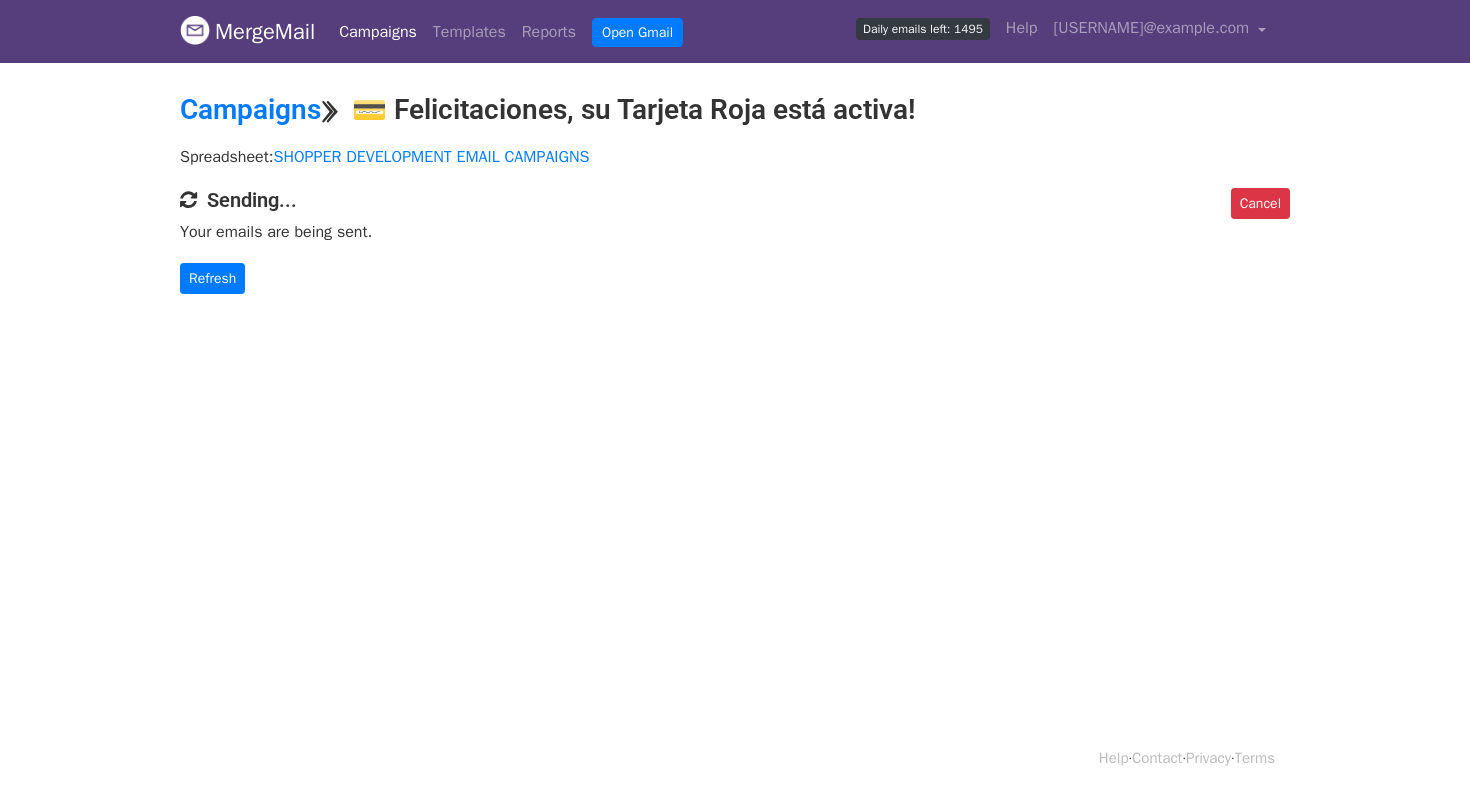 scroll, scrollTop: 0, scrollLeft: 0, axis: both 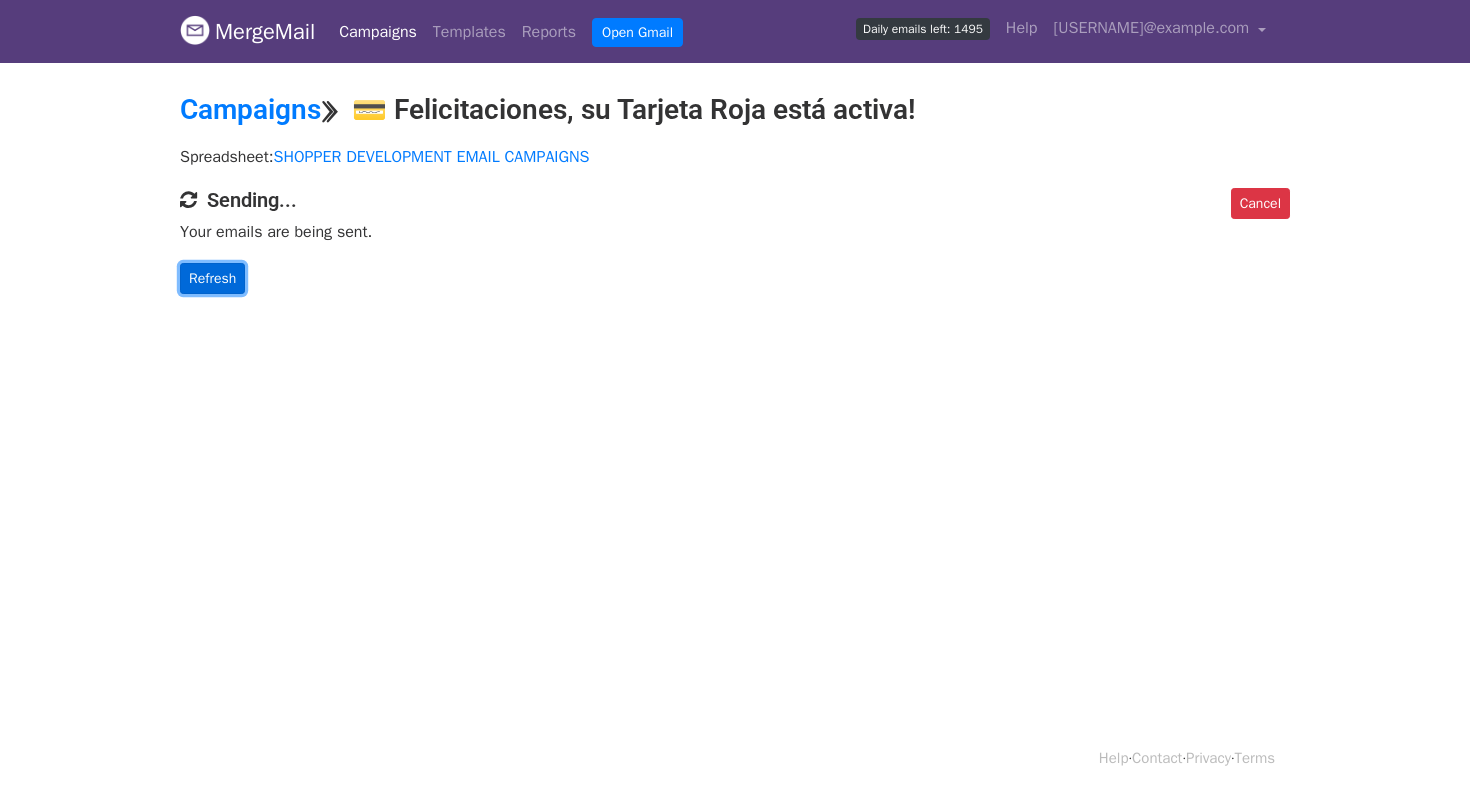 click on "Refresh" at bounding box center (212, 278) 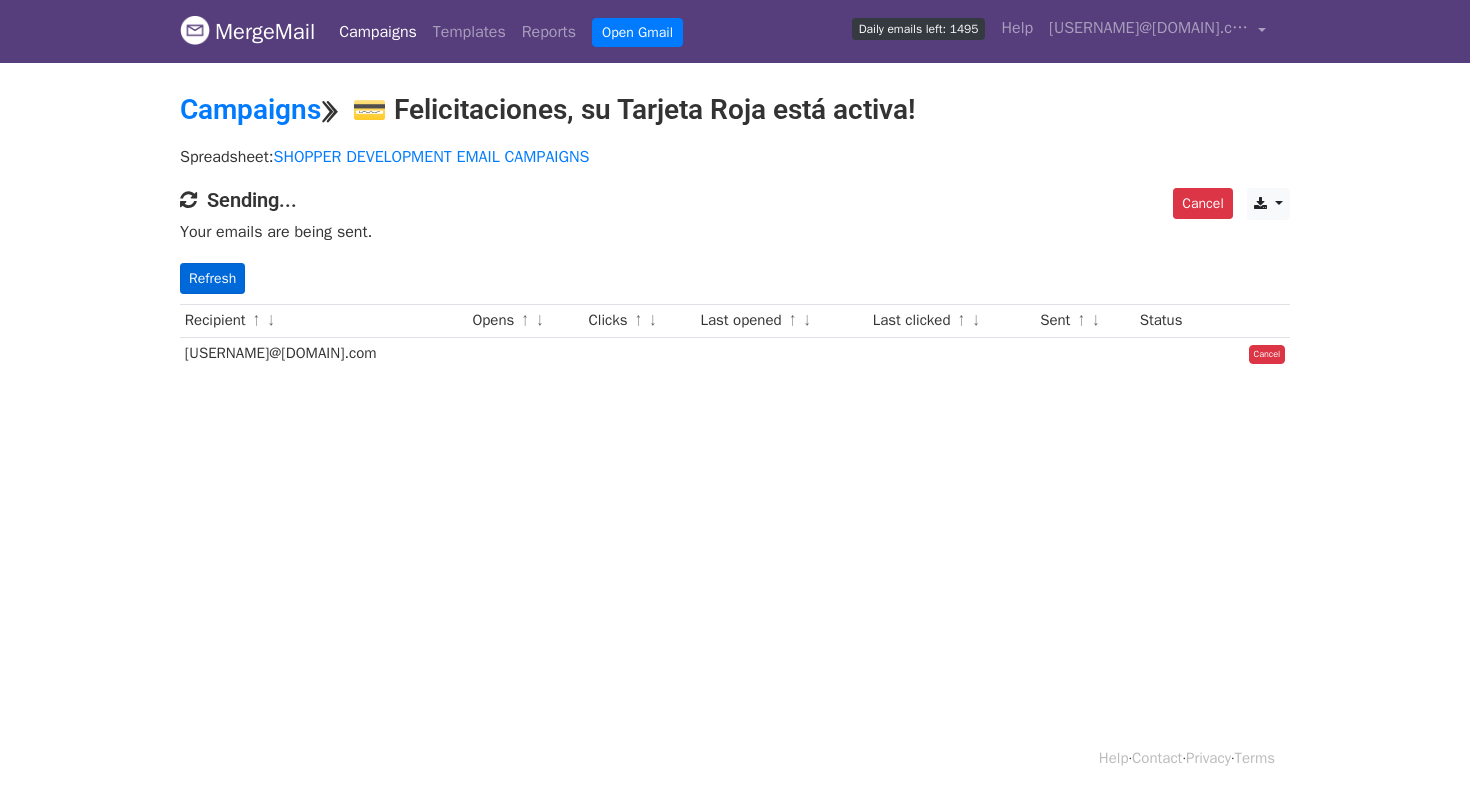 scroll, scrollTop: 0, scrollLeft: 0, axis: both 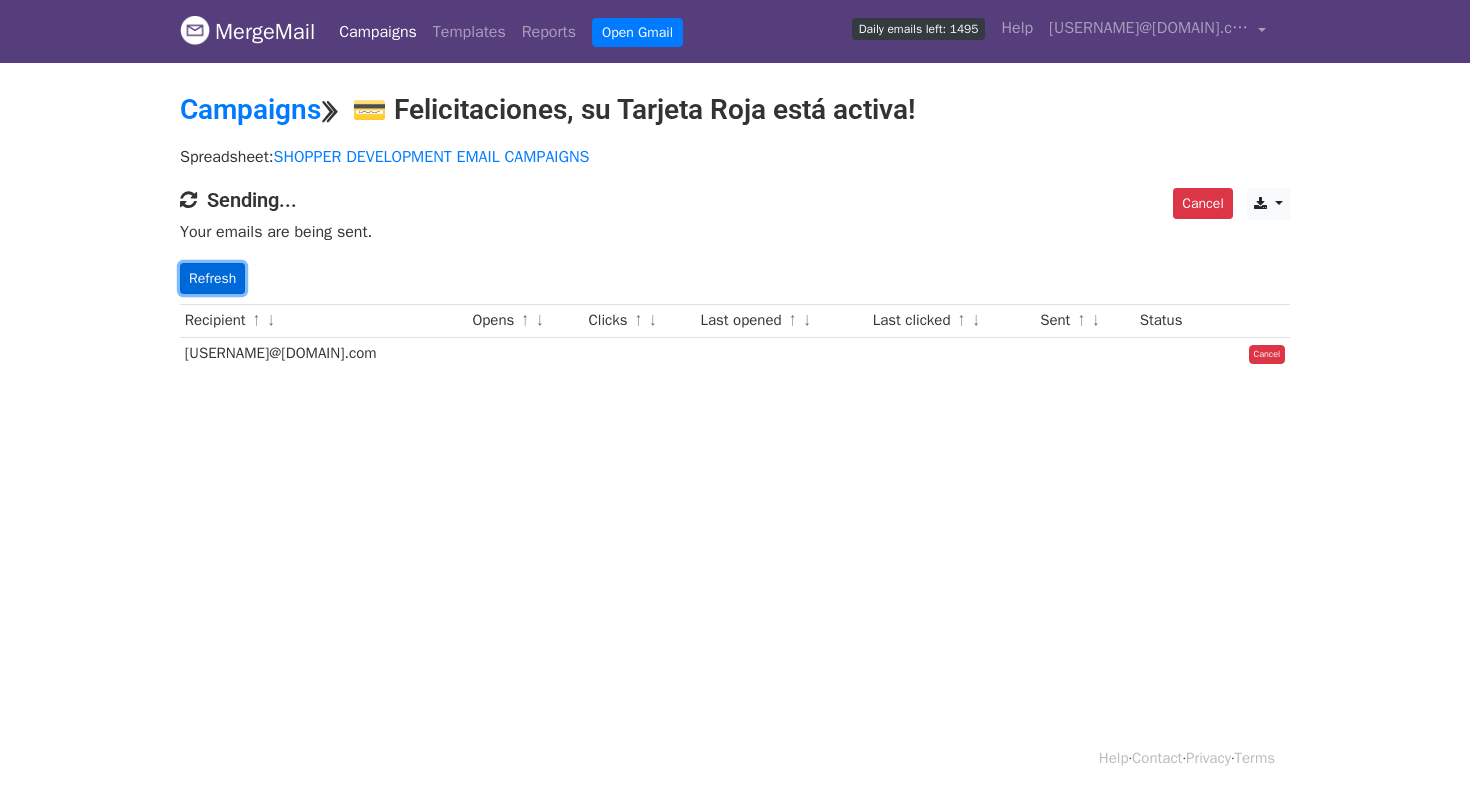 click on "Refresh" at bounding box center (212, 278) 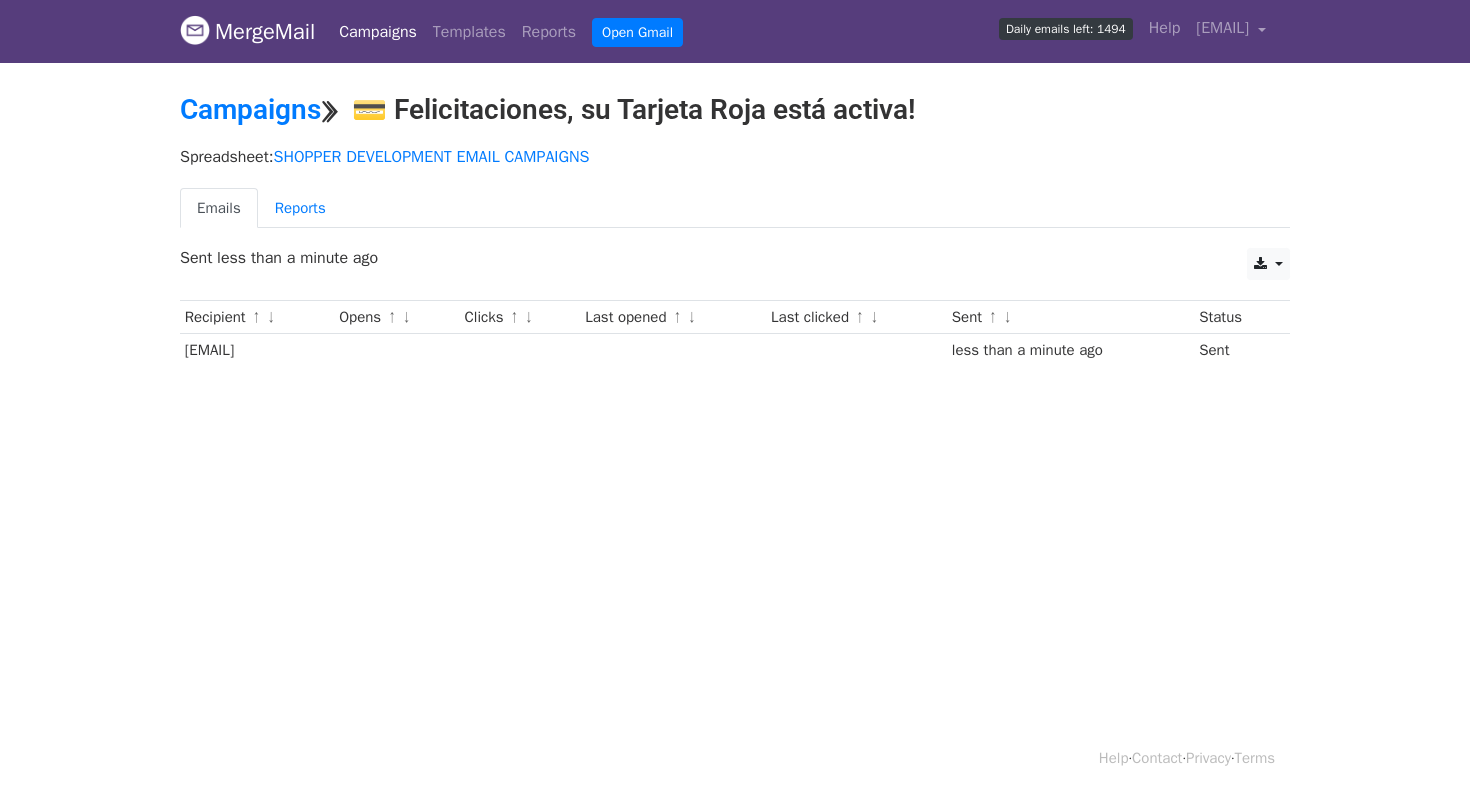 scroll, scrollTop: 0, scrollLeft: 0, axis: both 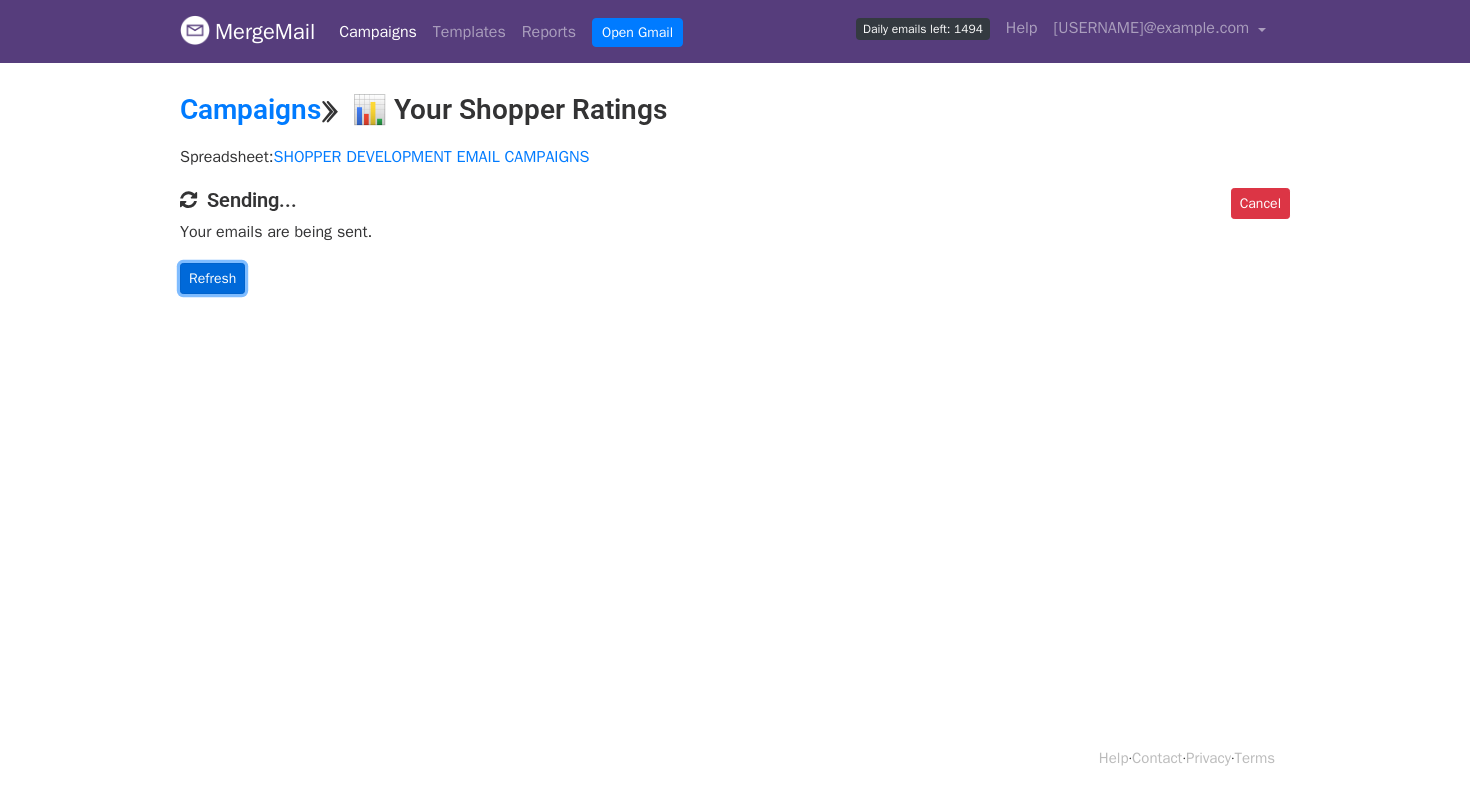 click on "Refresh" at bounding box center [212, 278] 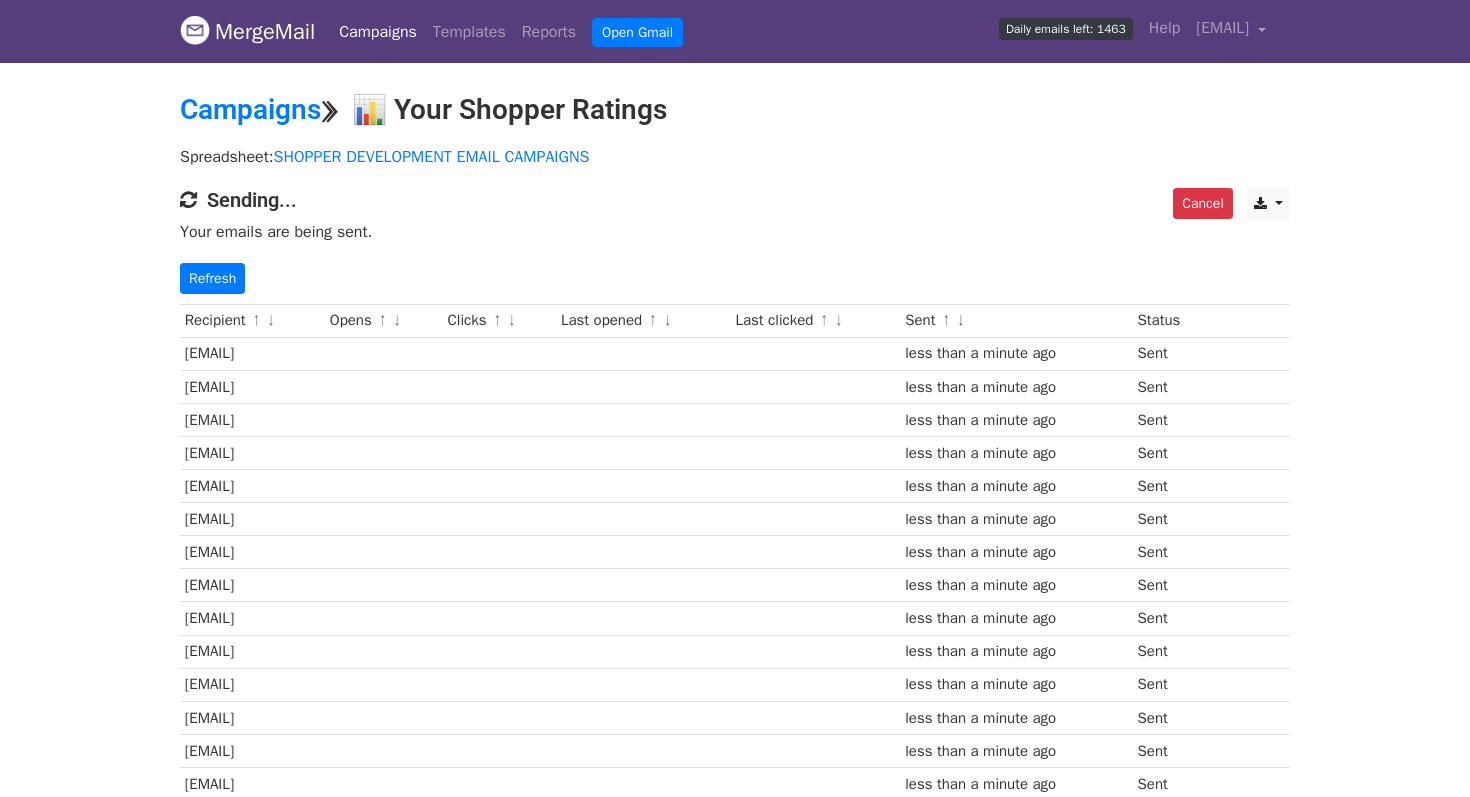 scroll, scrollTop: 0, scrollLeft: 0, axis: both 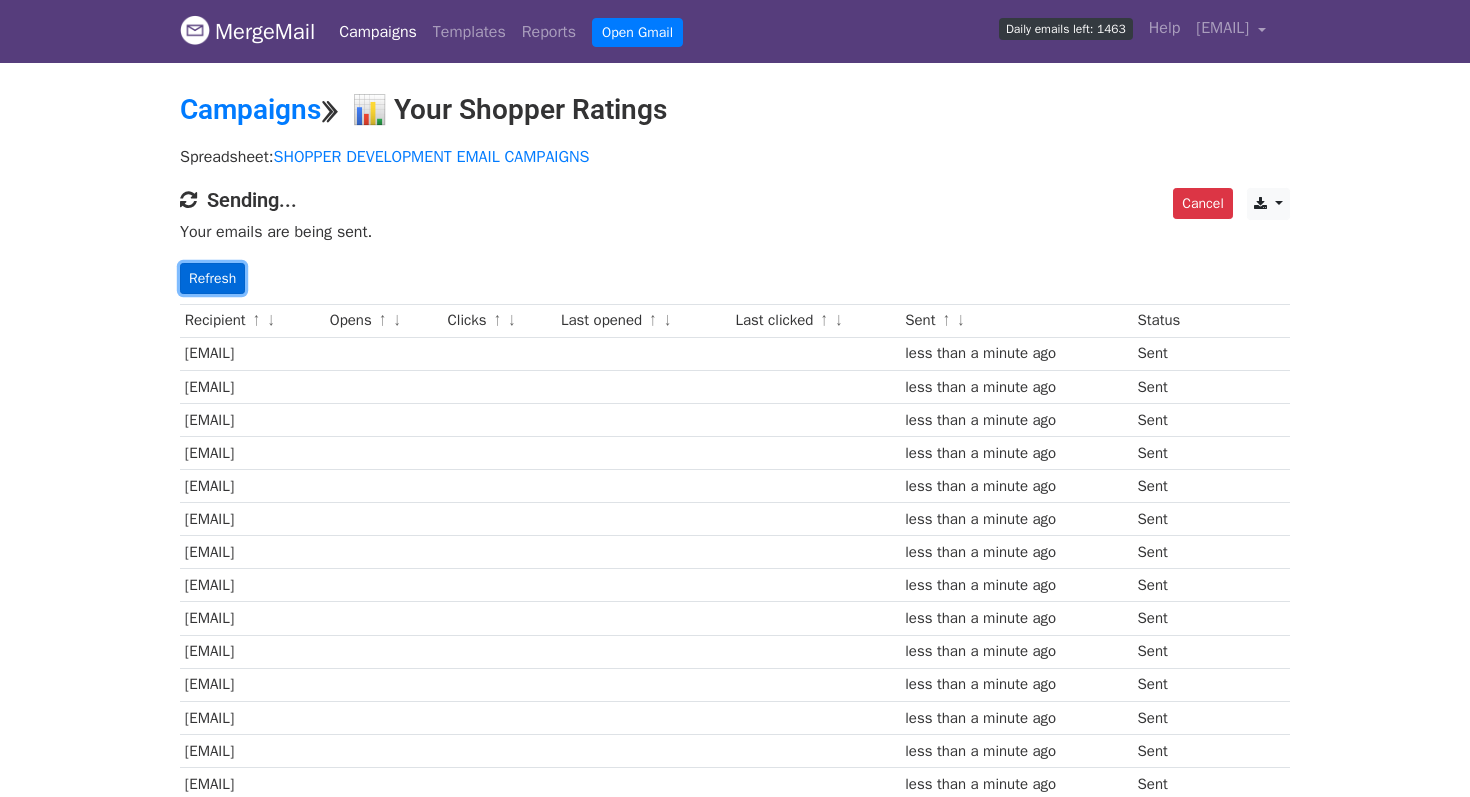 click on "Refresh" at bounding box center (212, 278) 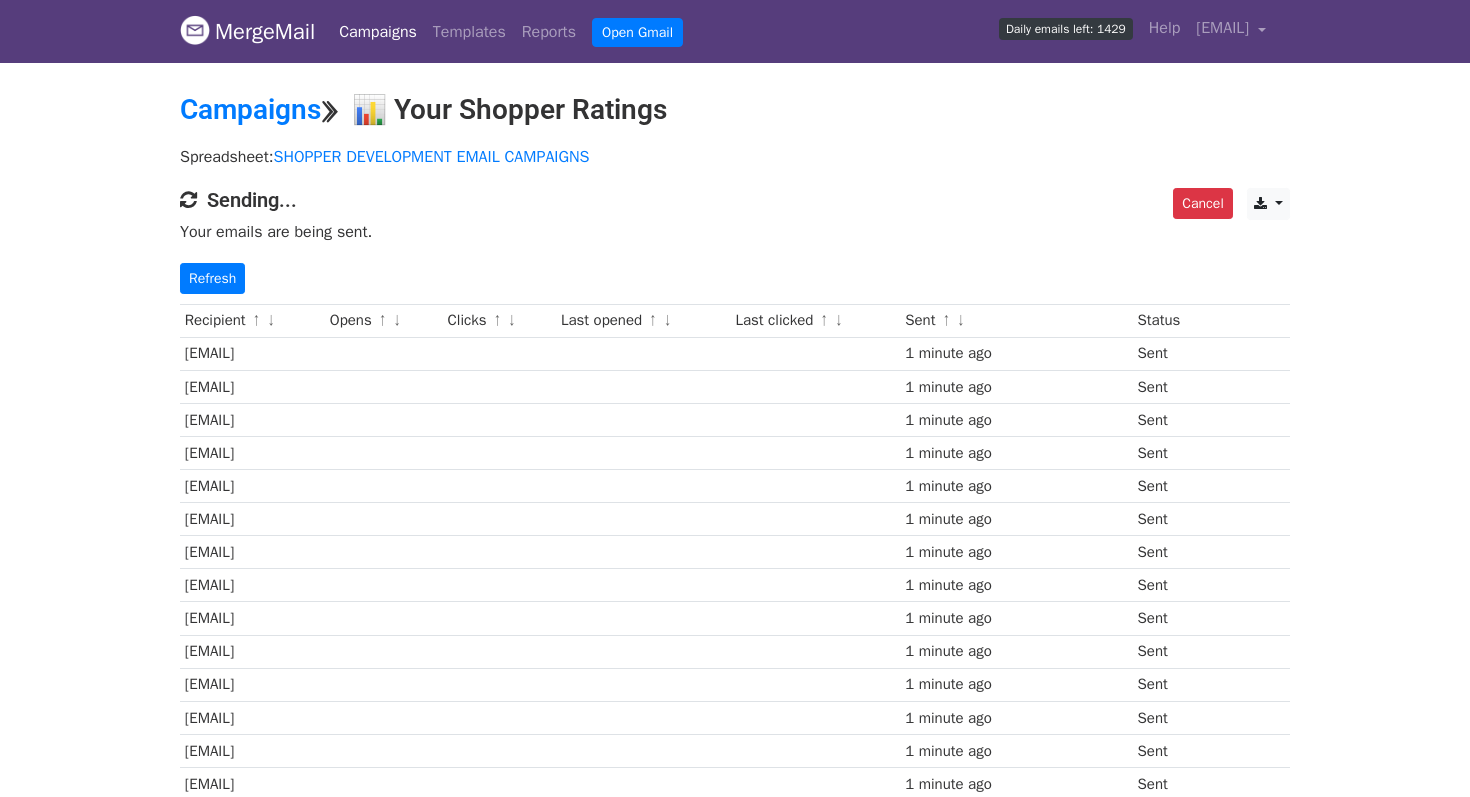scroll, scrollTop: 0, scrollLeft: 0, axis: both 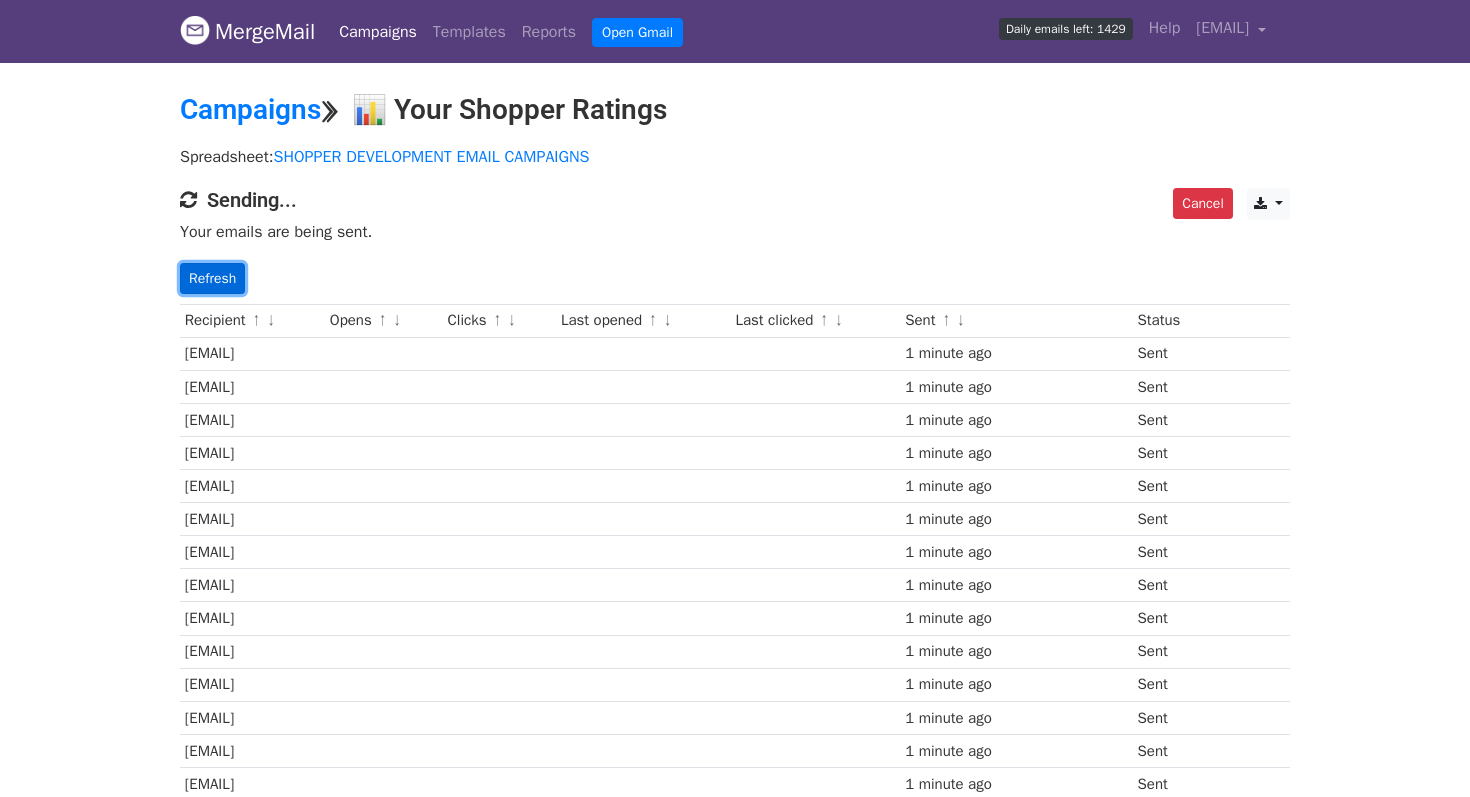 click on "Refresh" at bounding box center [212, 278] 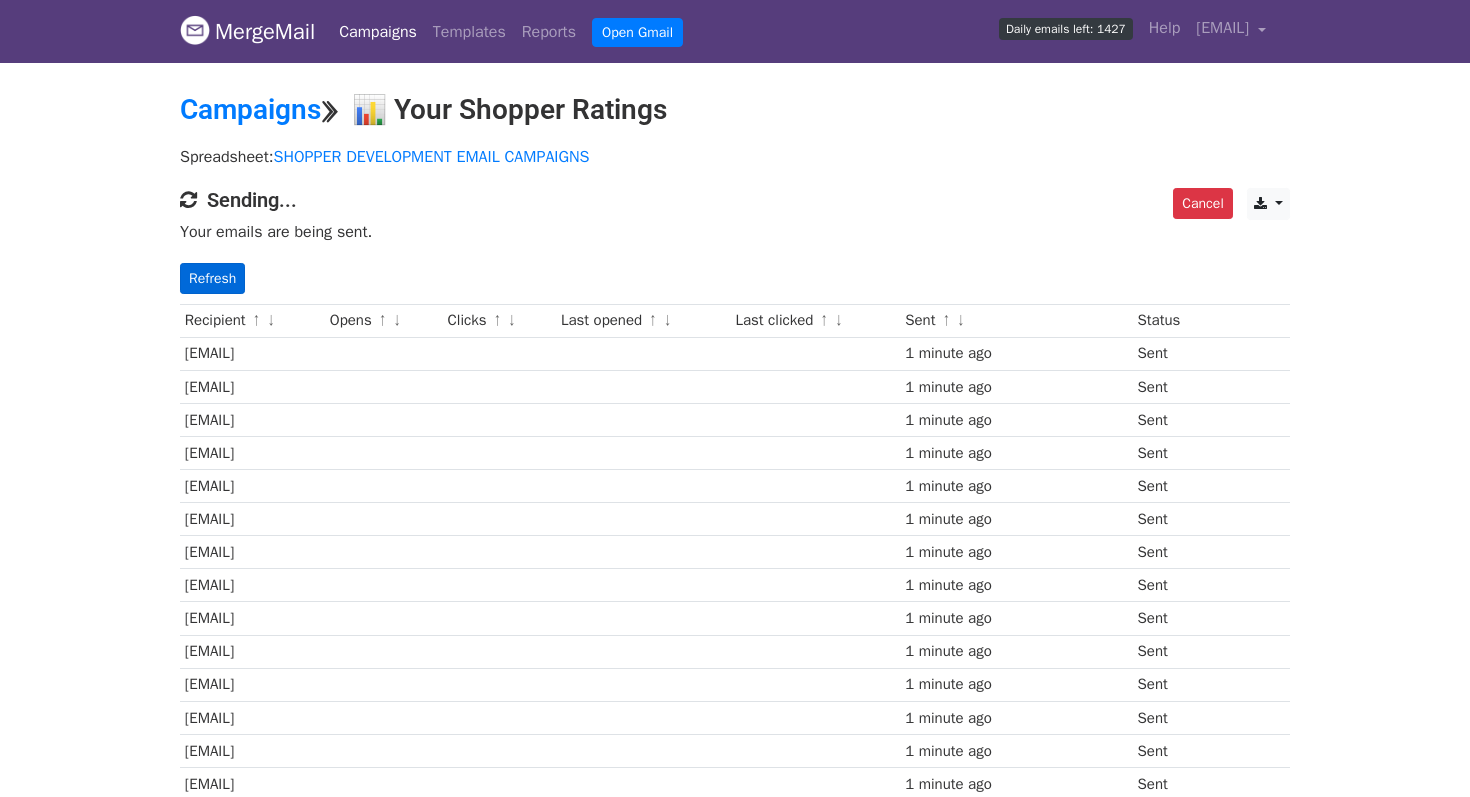 scroll, scrollTop: 0, scrollLeft: 0, axis: both 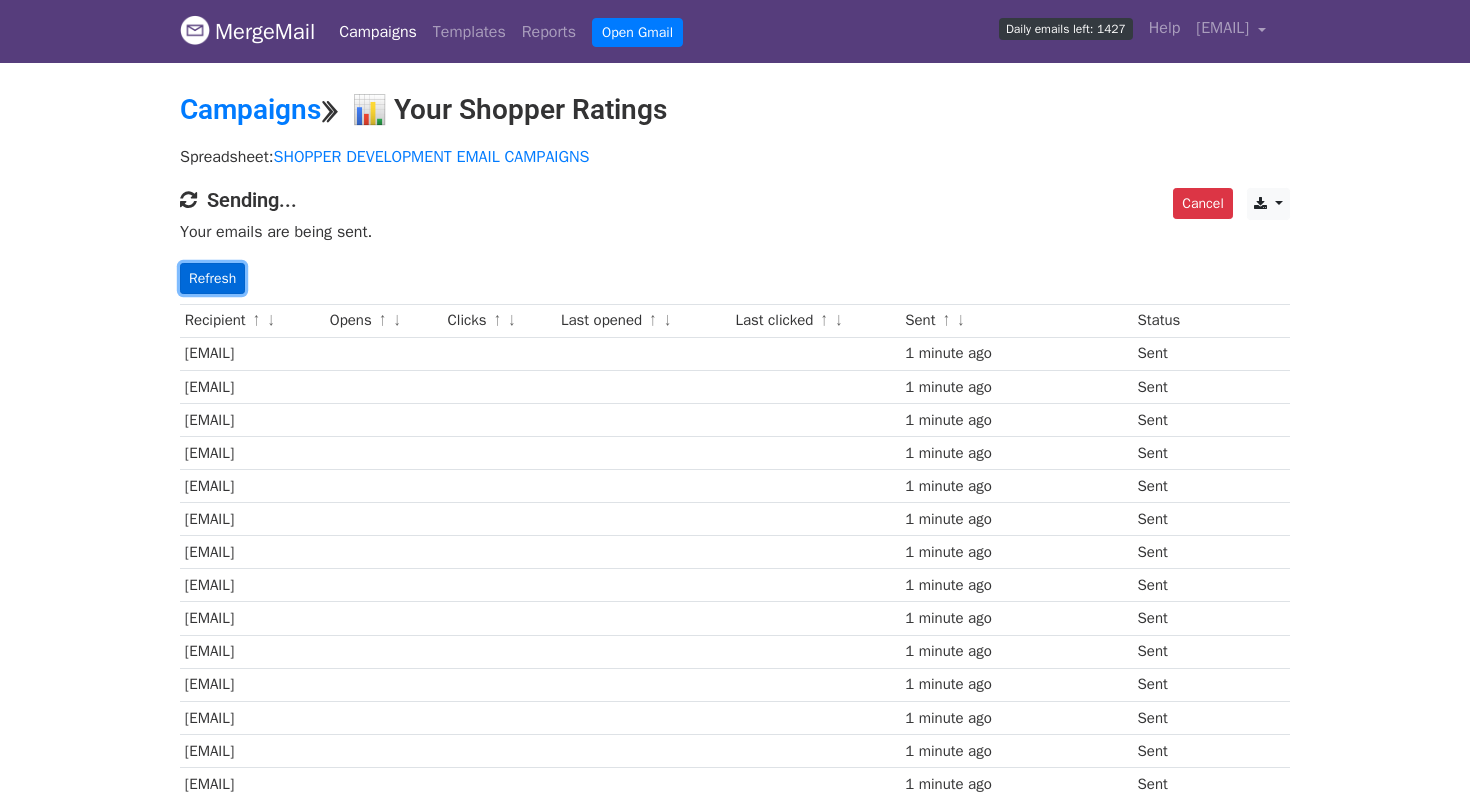 click on "Refresh" at bounding box center [212, 278] 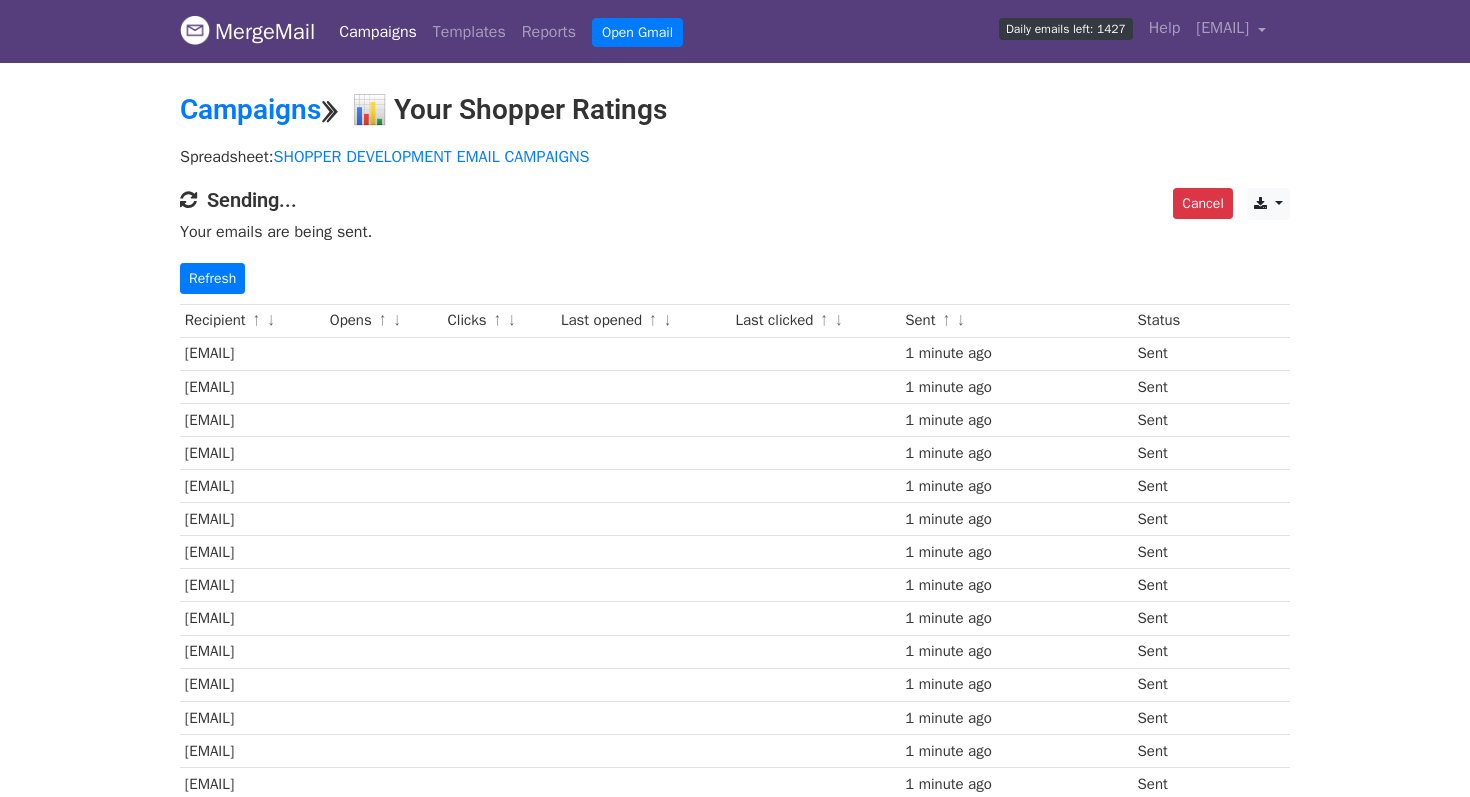 scroll, scrollTop: 0, scrollLeft: 0, axis: both 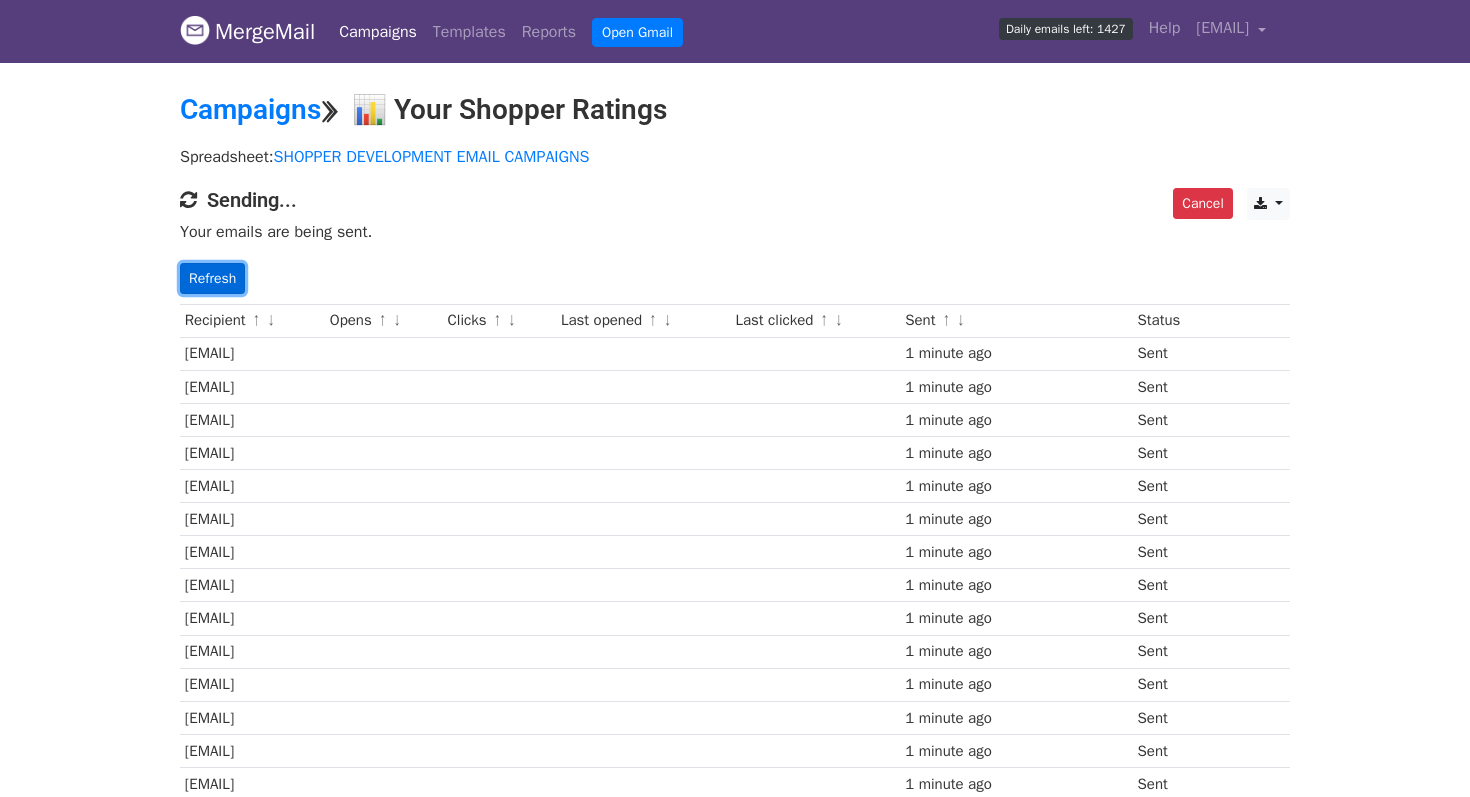 click on "Refresh" at bounding box center (212, 278) 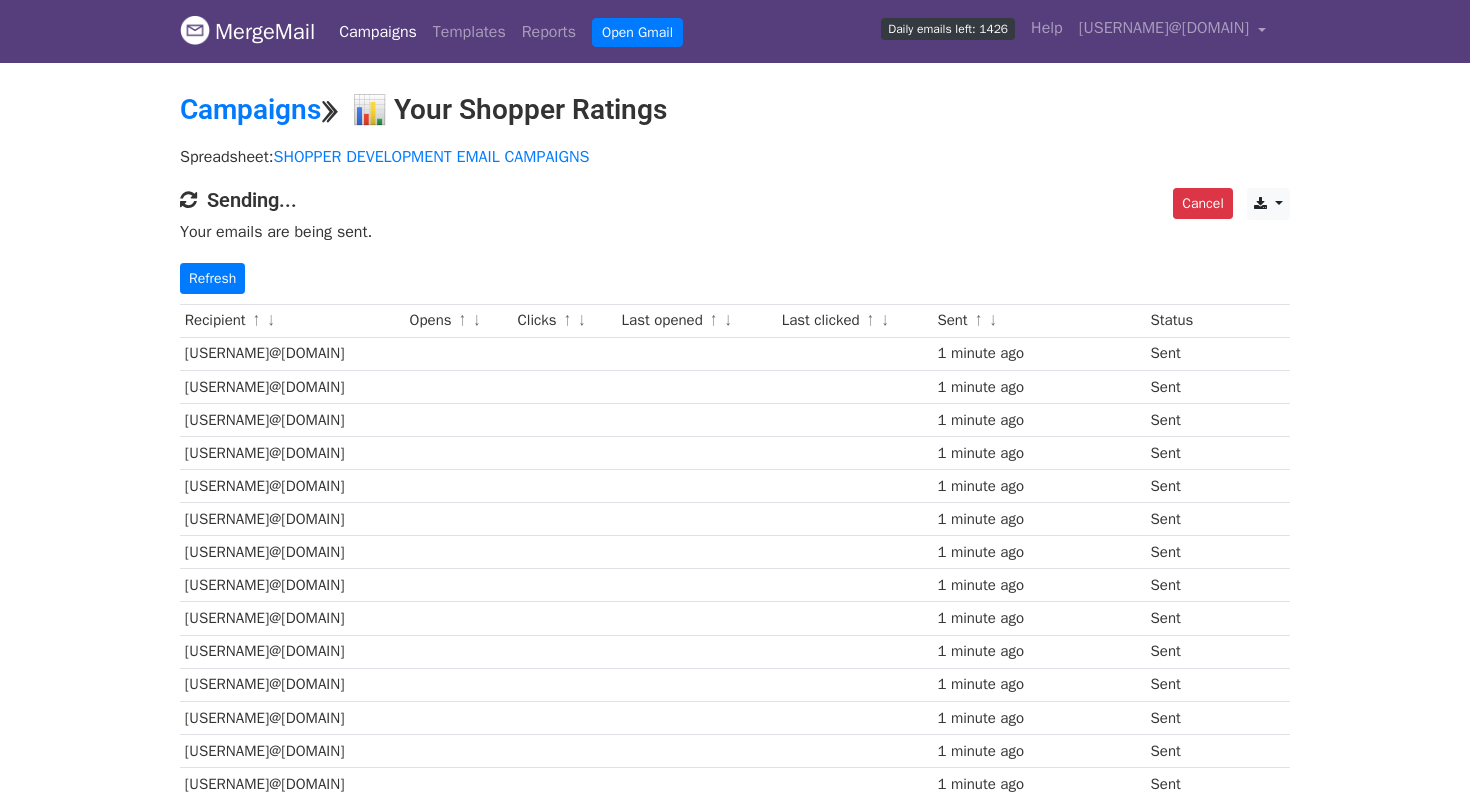 scroll, scrollTop: 0, scrollLeft: 0, axis: both 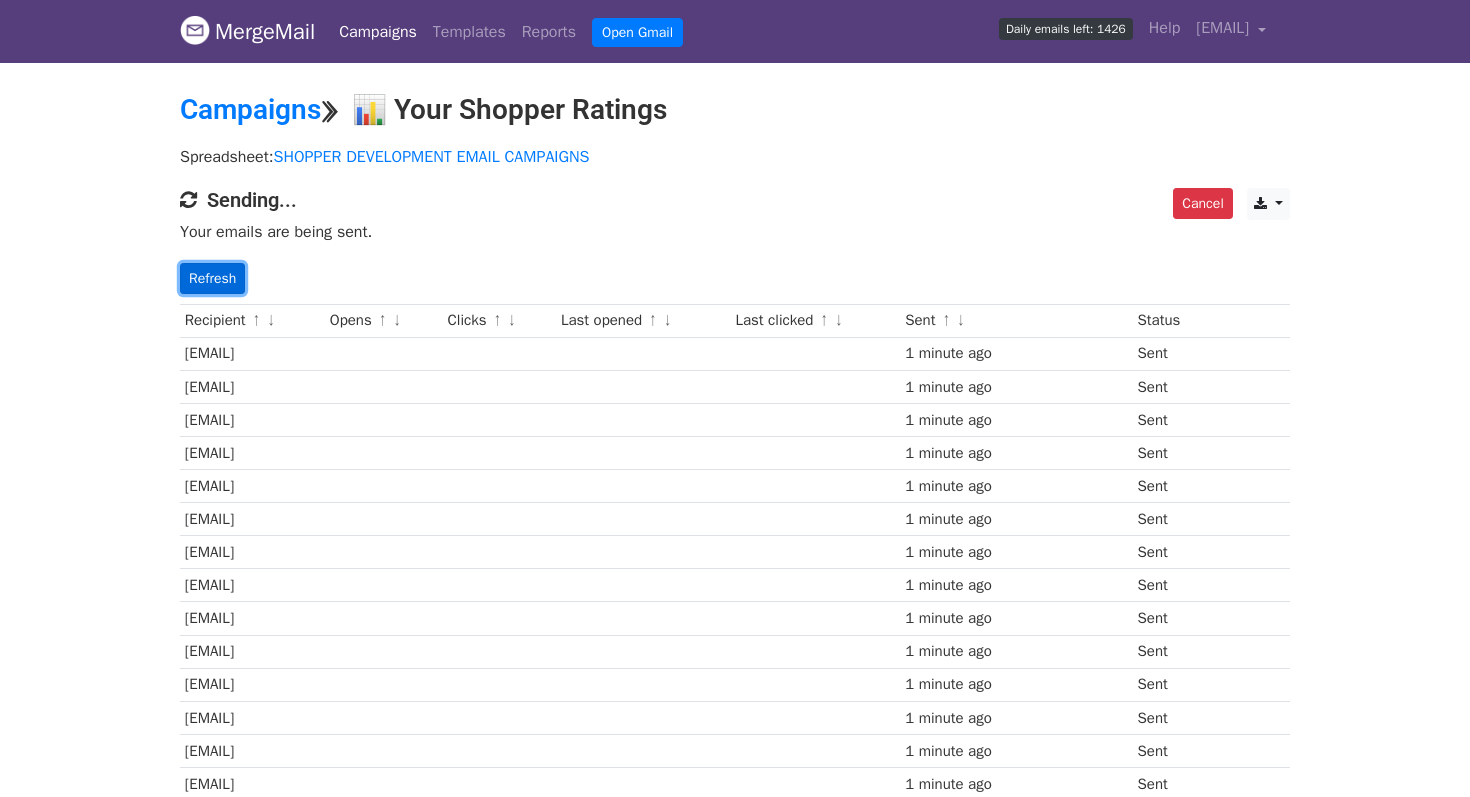 click on "Refresh" at bounding box center [212, 278] 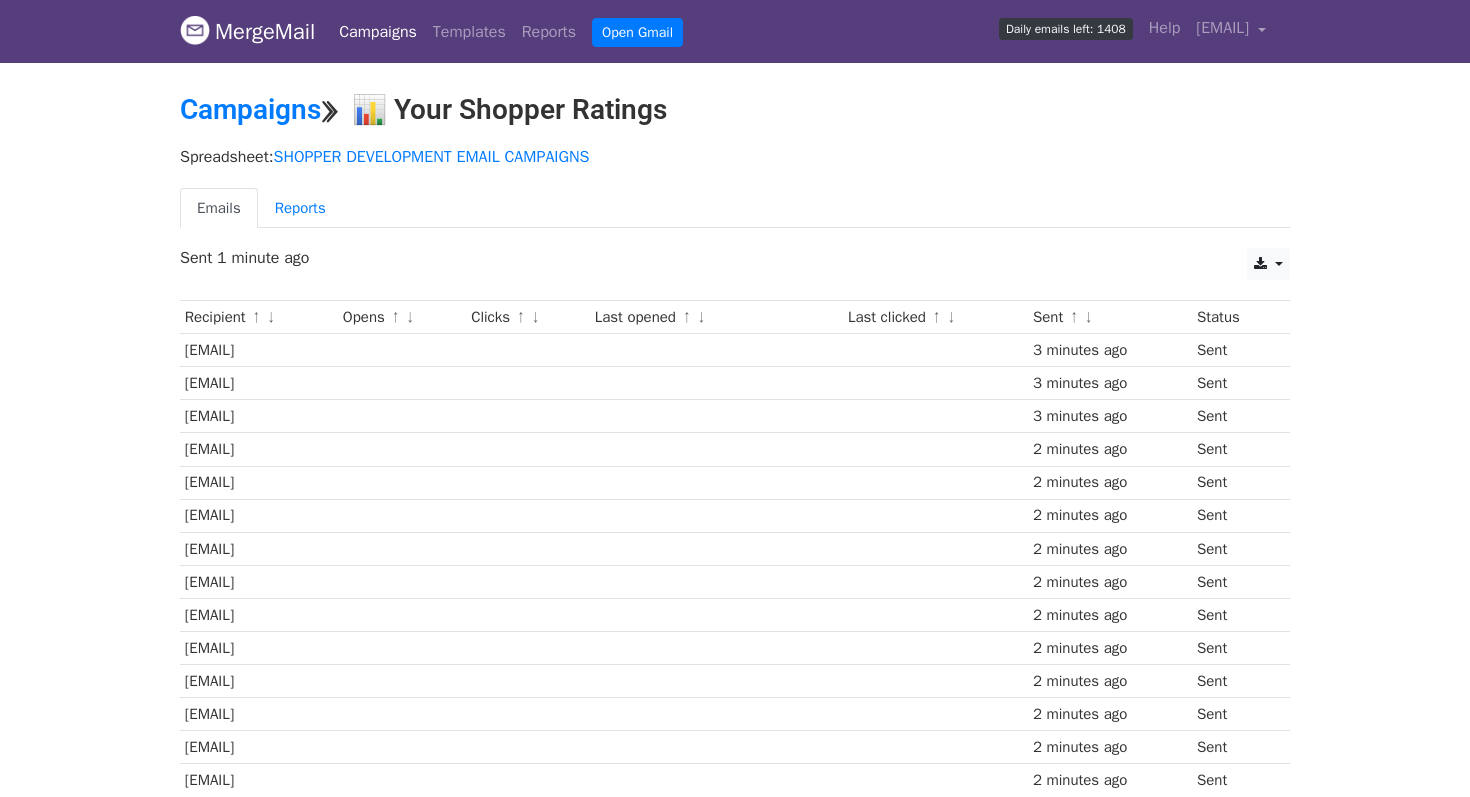 scroll, scrollTop: 0, scrollLeft: 0, axis: both 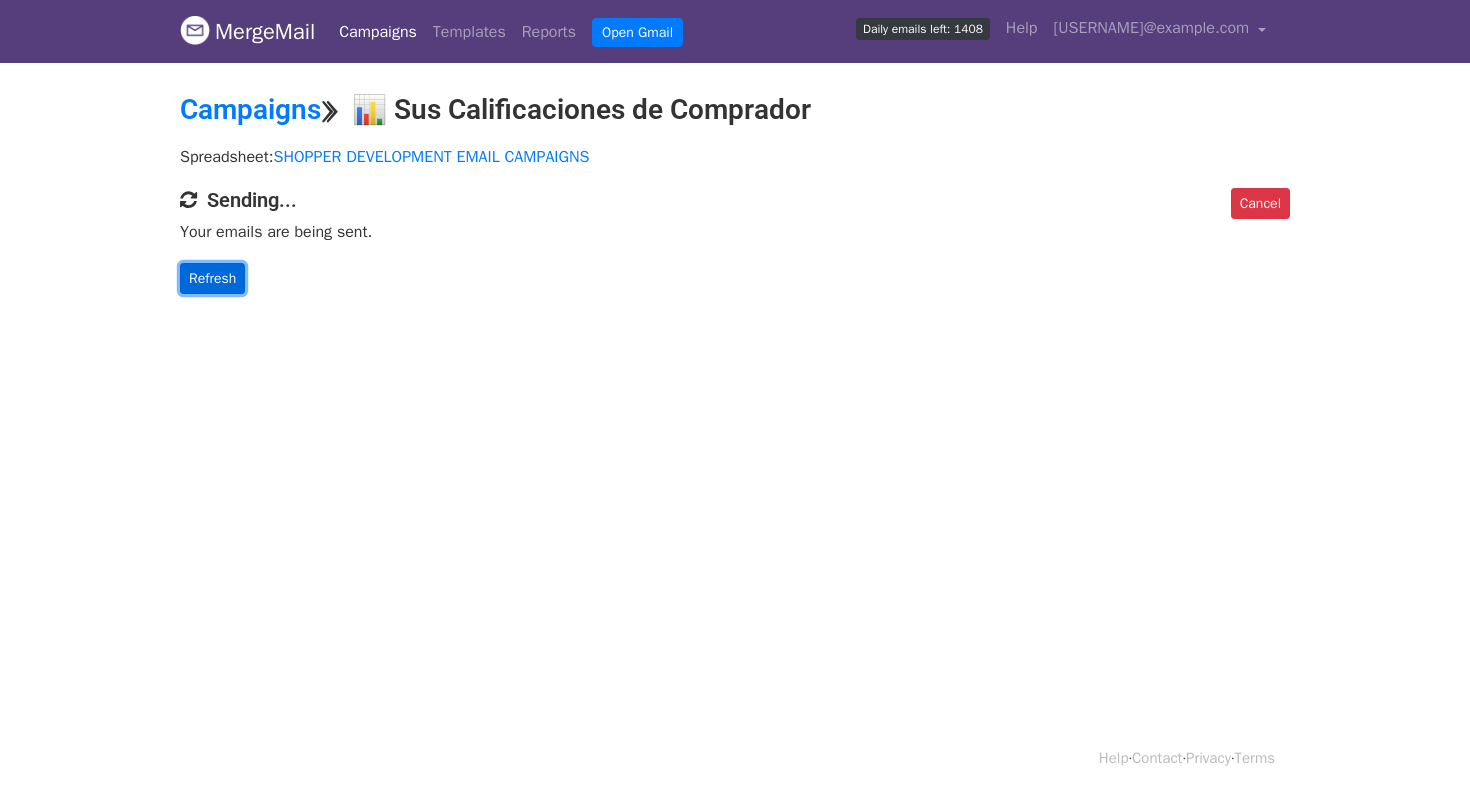 click on "Refresh" at bounding box center [212, 278] 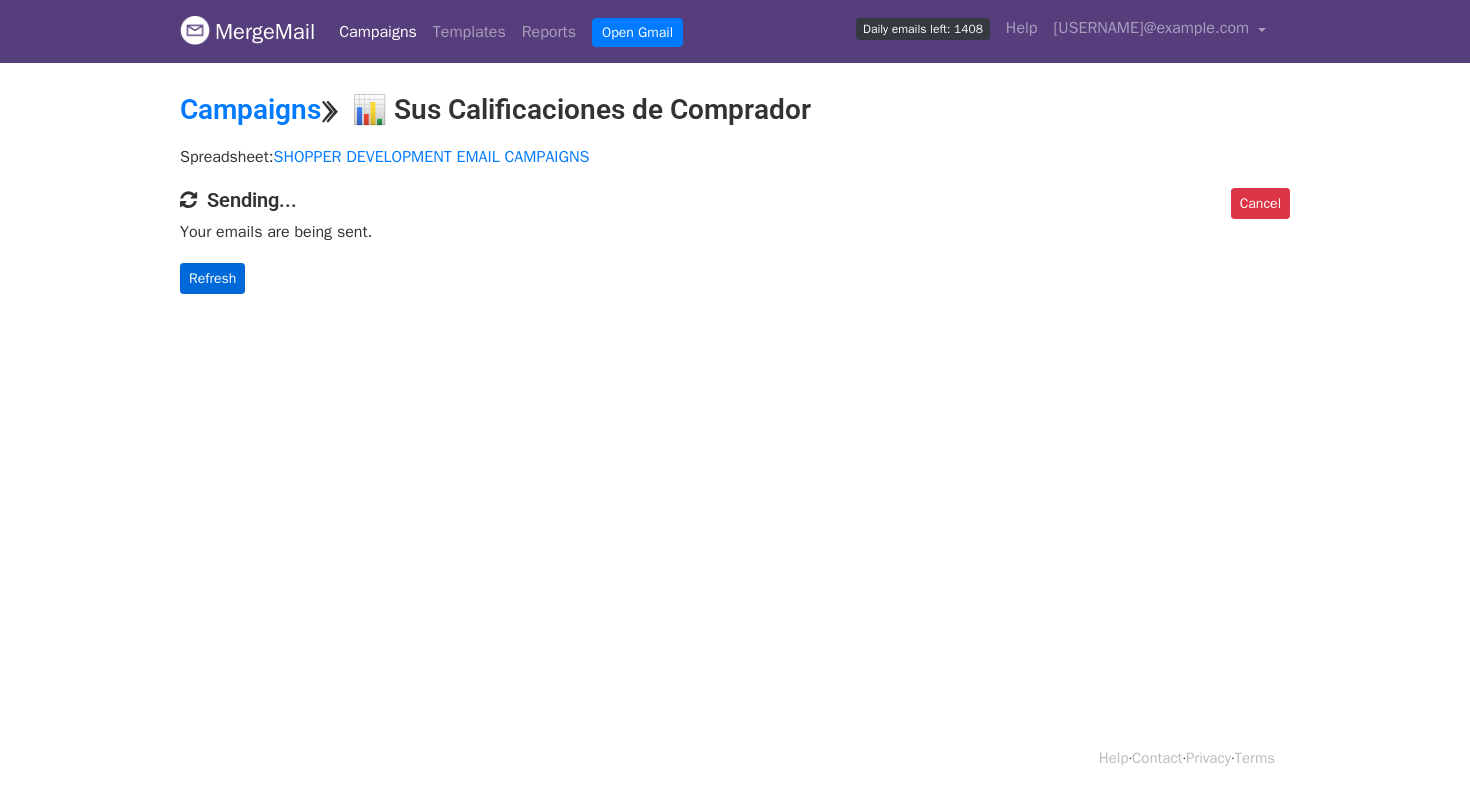scroll, scrollTop: 0, scrollLeft: 0, axis: both 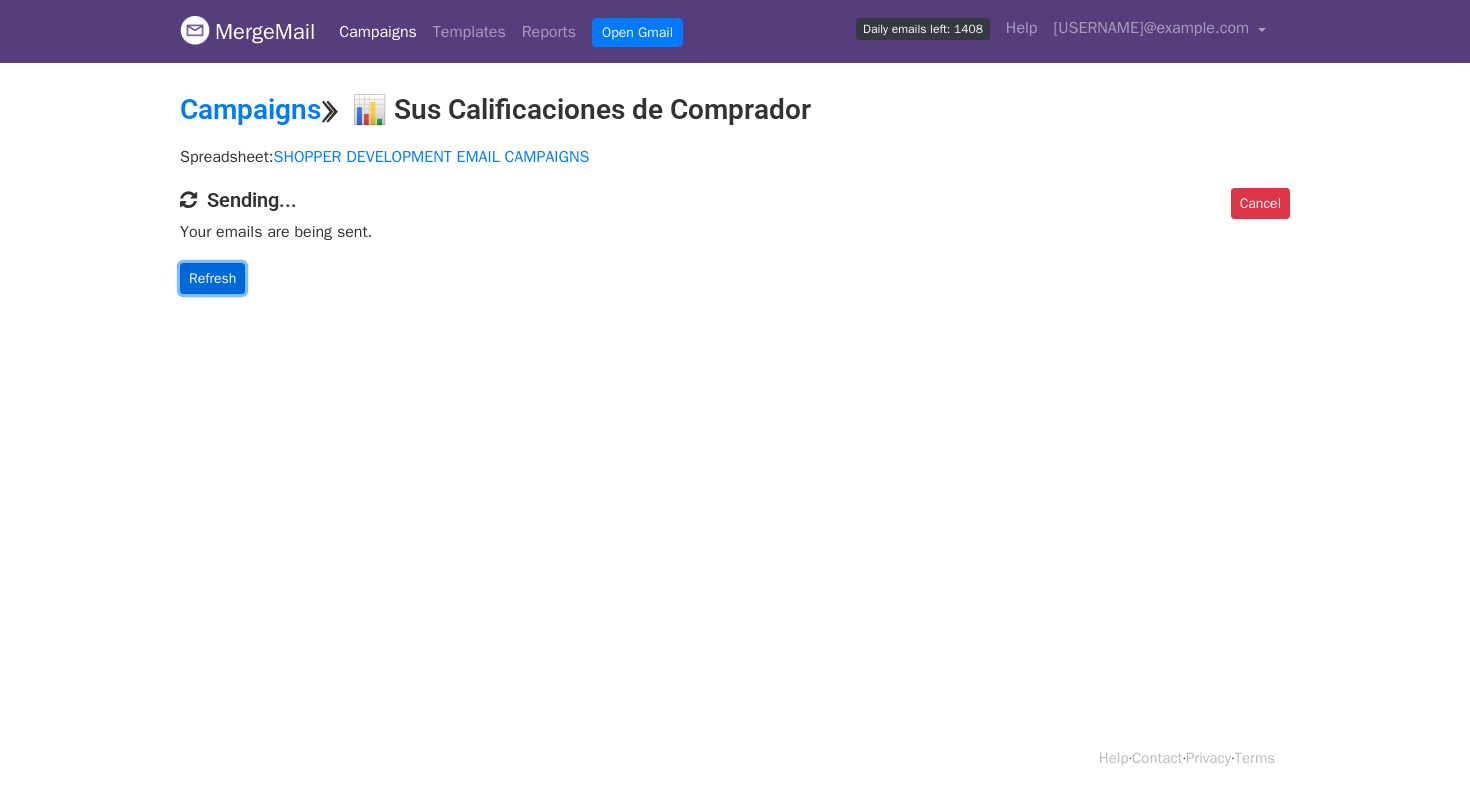click on "Refresh" at bounding box center [212, 278] 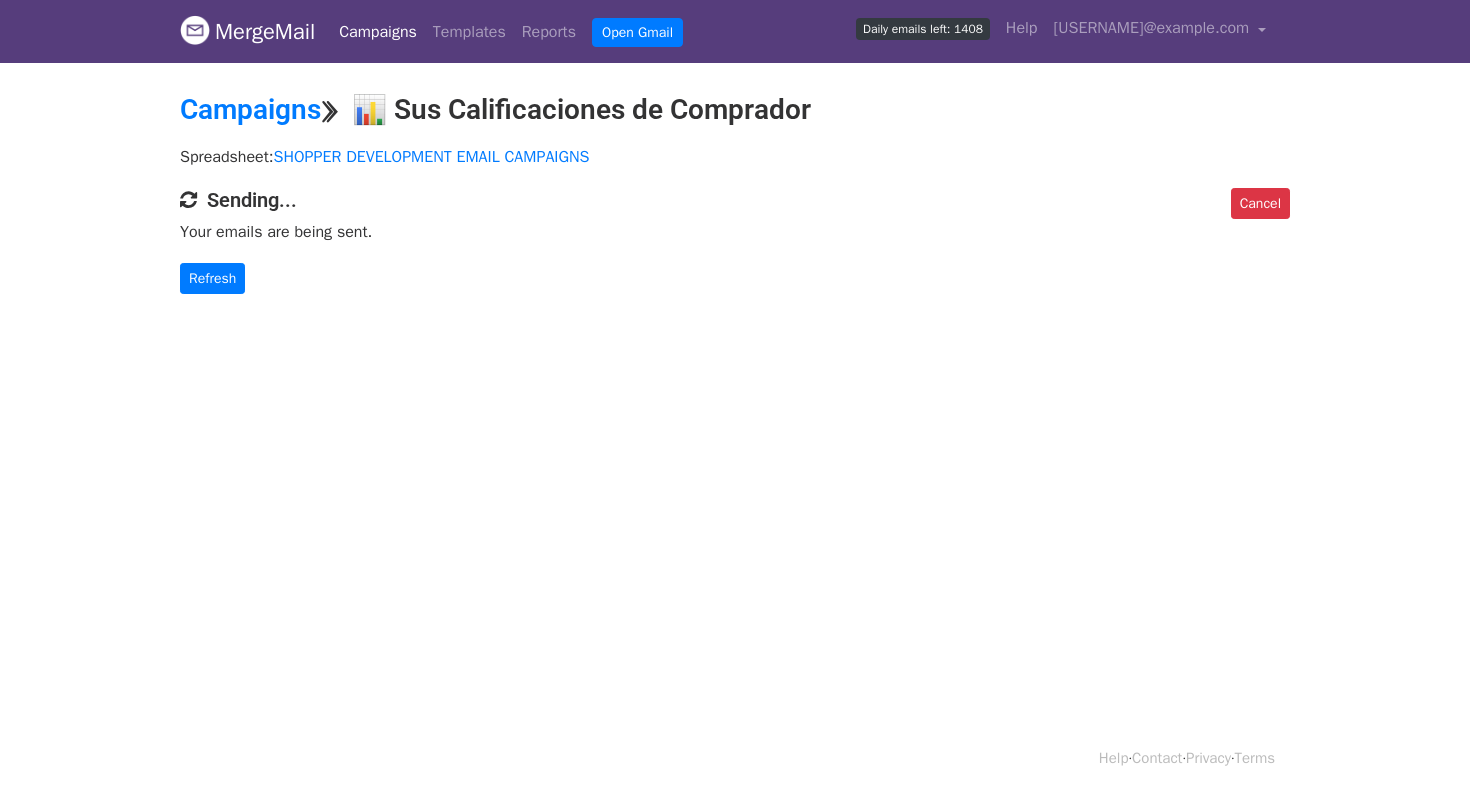 scroll, scrollTop: 0, scrollLeft: 0, axis: both 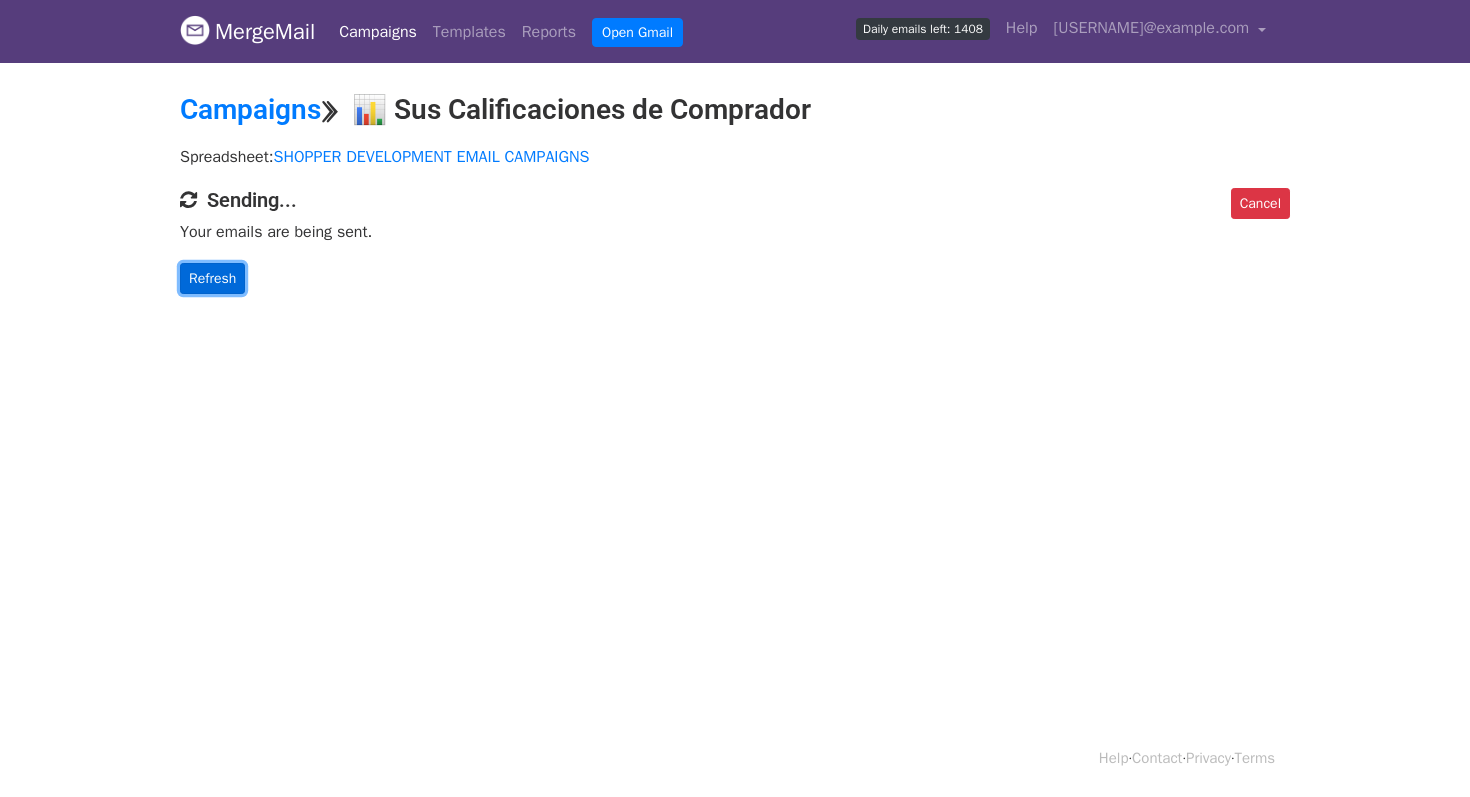 click on "Refresh" at bounding box center (212, 278) 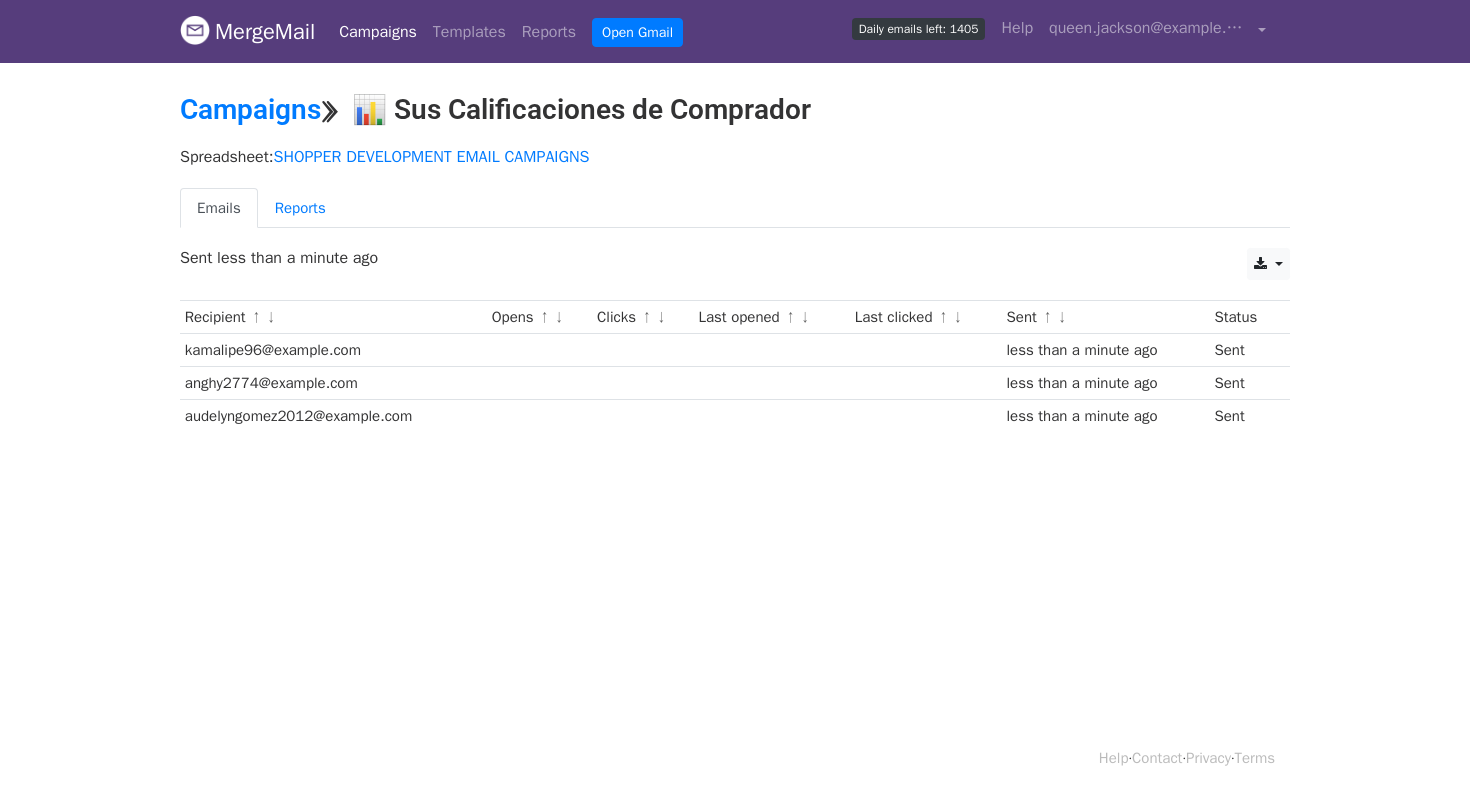 scroll, scrollTop: 0, scrollLeft: 0, axis: both 